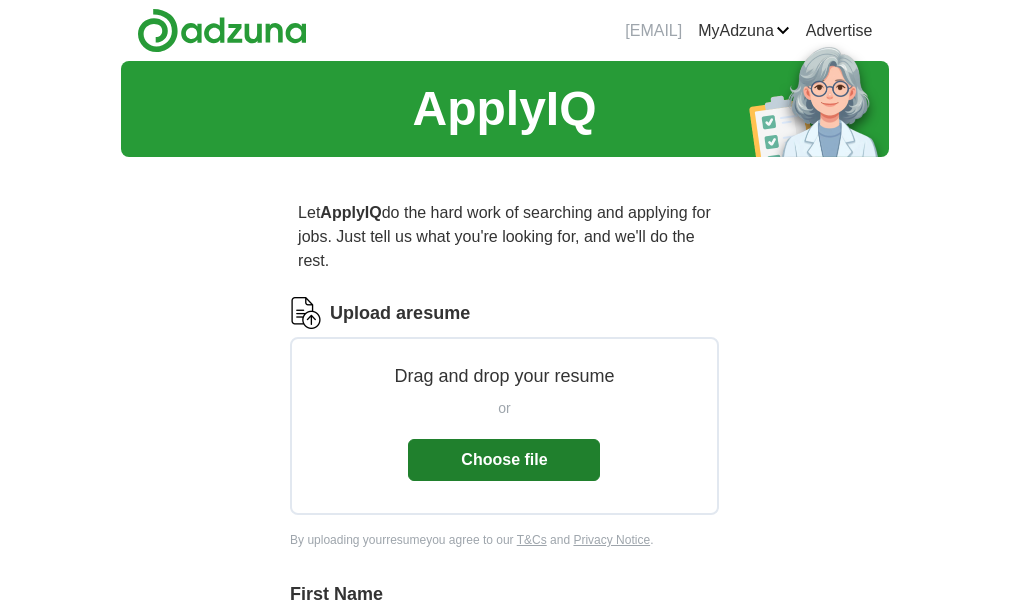 scroll, scrollTop: 0, scrollLeft: 0, axis: both 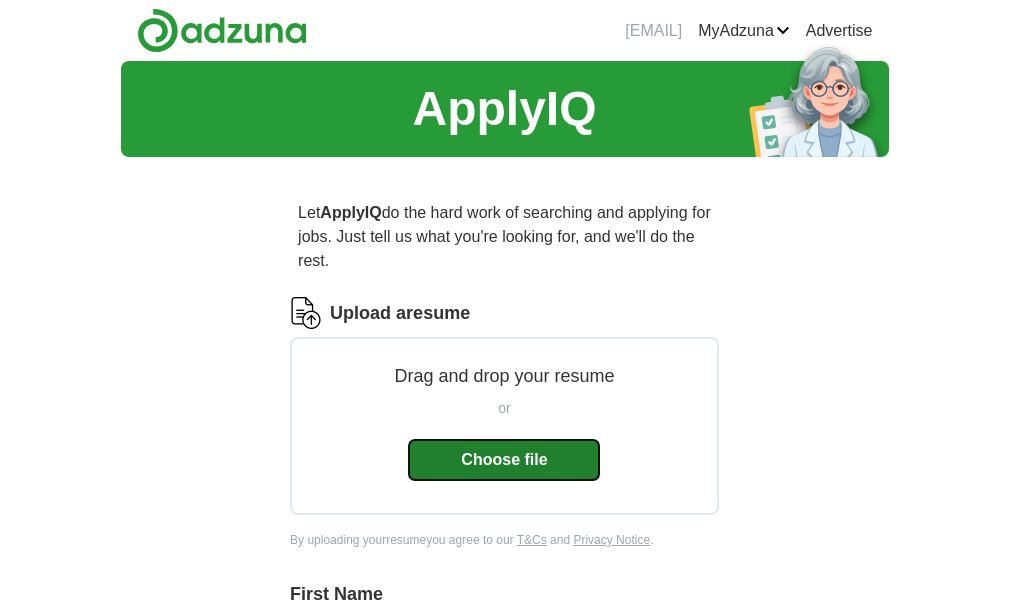 click on "Choose file" at bounding box center [504, 460] 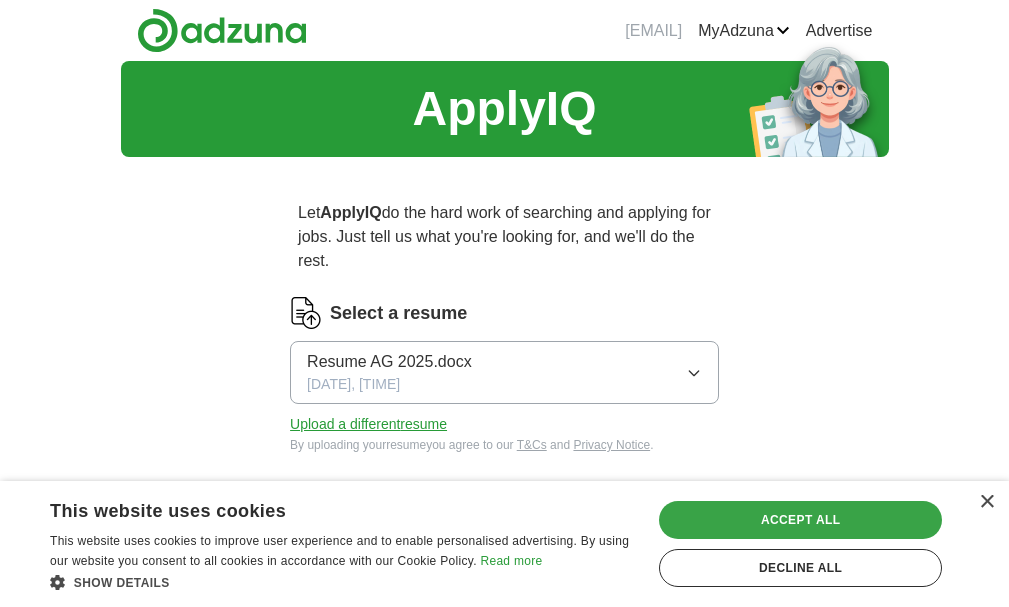 click on "Accept all" at bounding box center [800, 520] 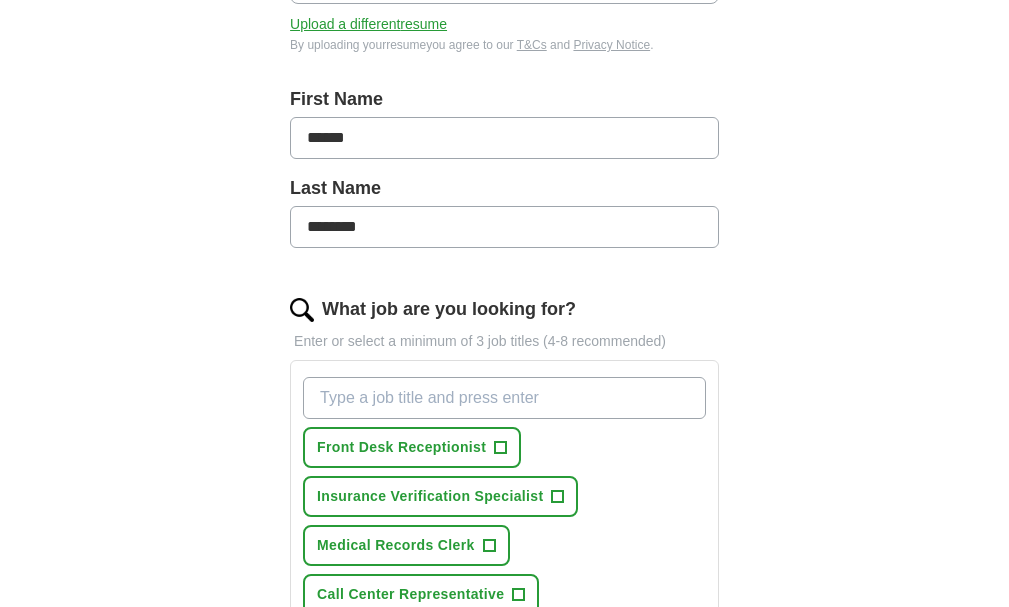 scroll, scrollTop: 500, scrollLeft: 0, axis: vertical 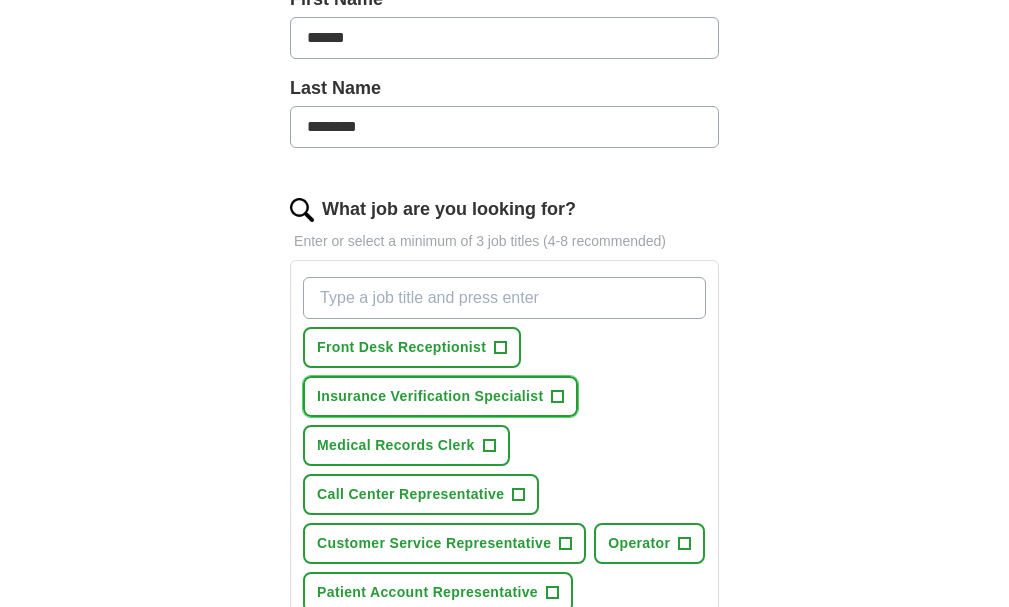 click on "+" at bounding box center [558, 397] 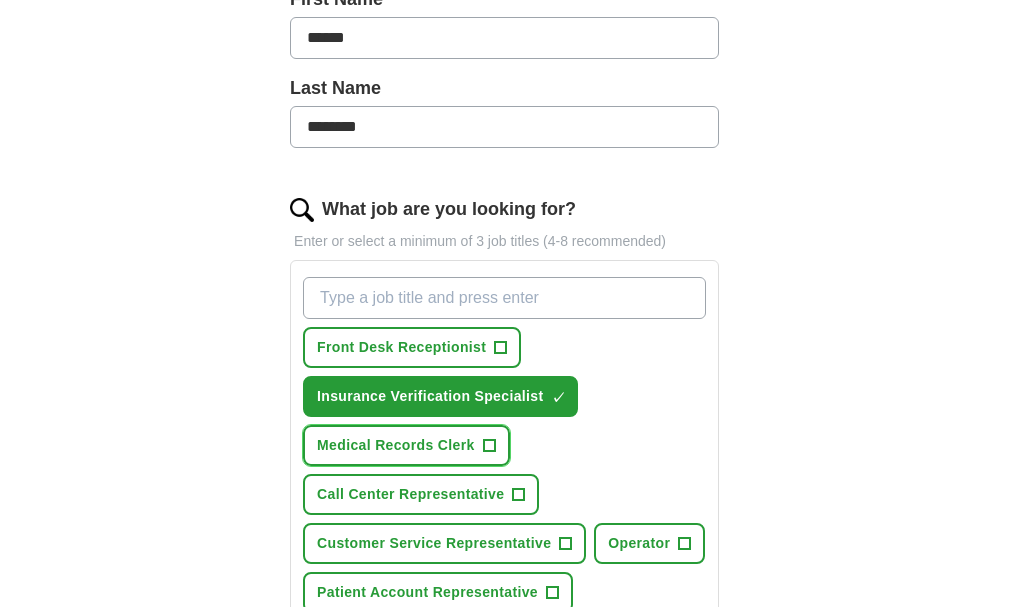 click on "Medical Records Clerk +" at bounding box center (406, 445) 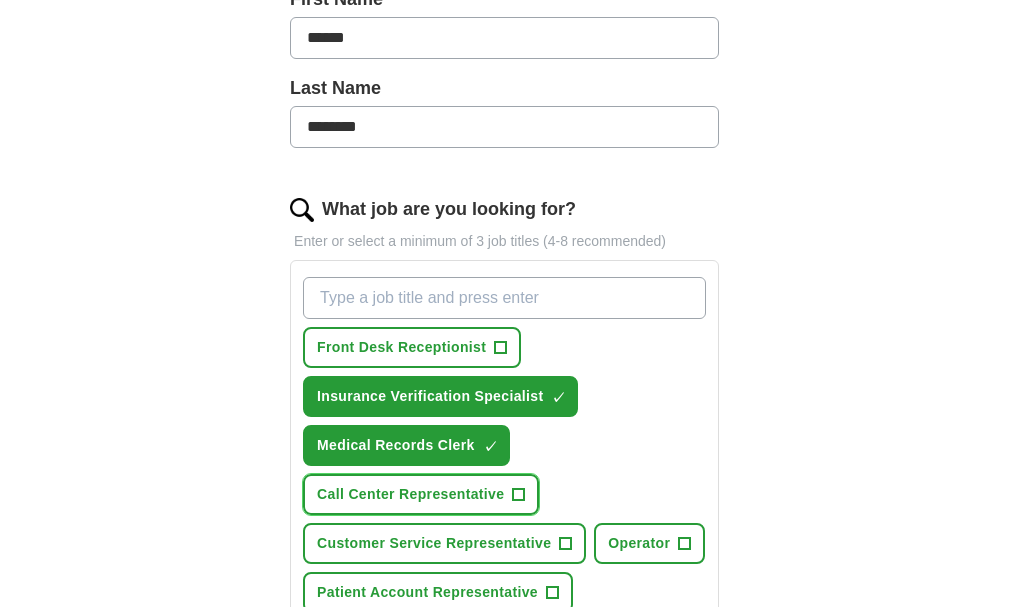 click on "+" at bounding box center (519, 495) 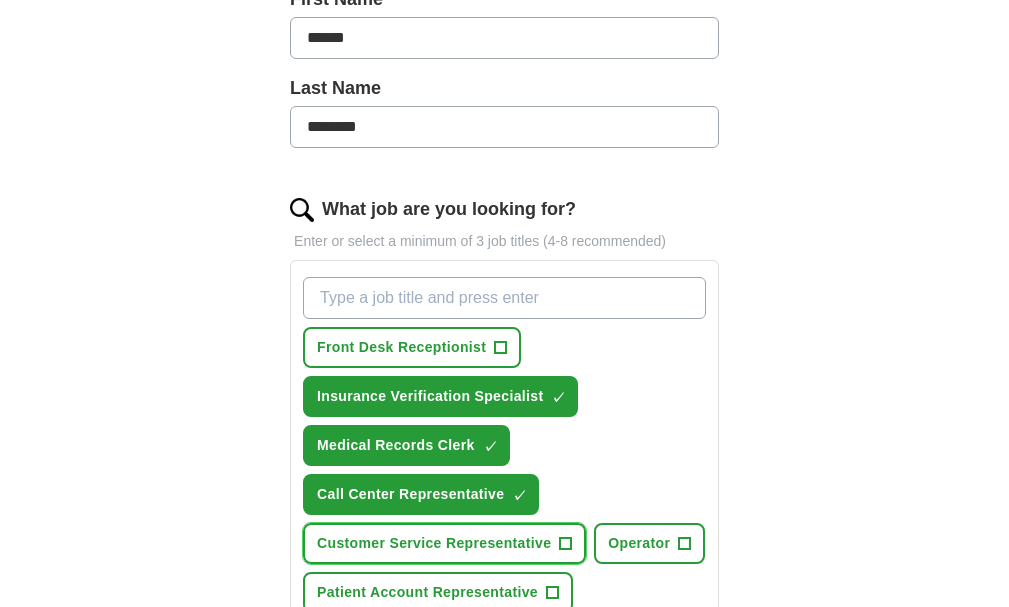 click on "+" at bounding box center (566, 544) 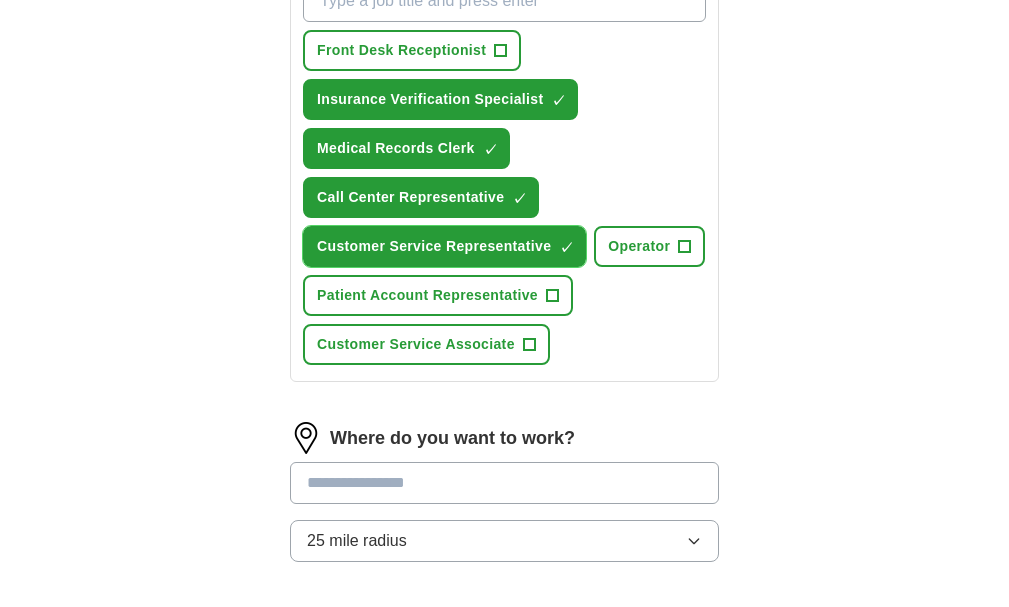 scroll, scrollTop: 800, scrollLeft: 0, axis: vertical 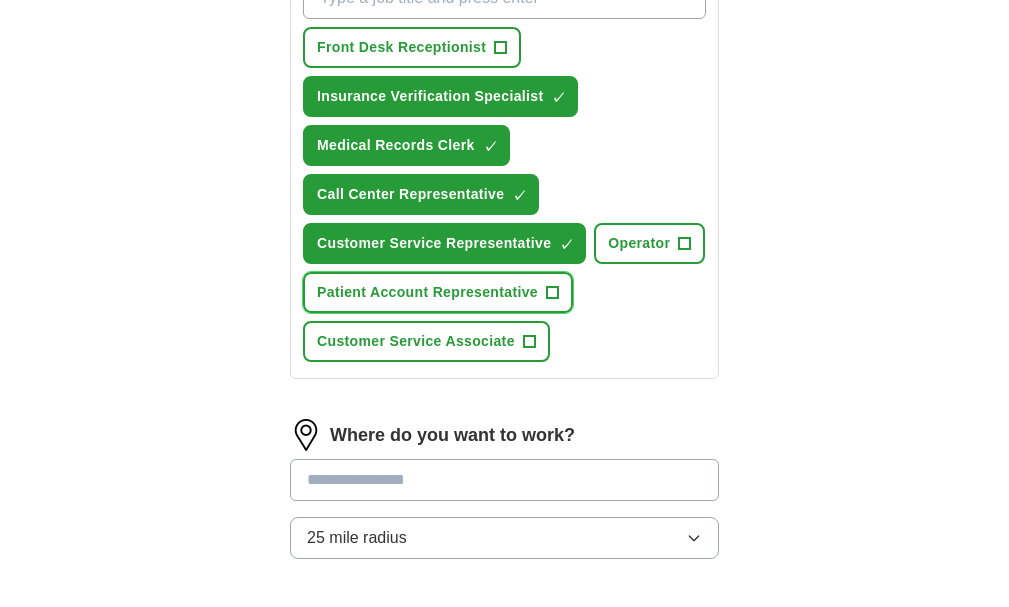 click on "Patient Account Representative +" at bounding box center (438, 292) 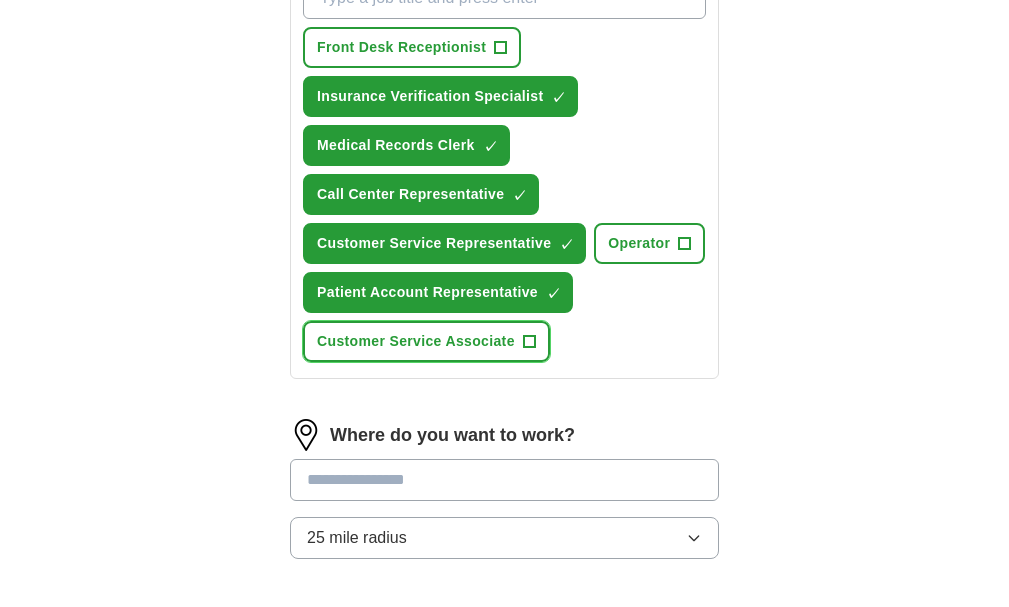 click on "+" at bounding box center [529, 342] 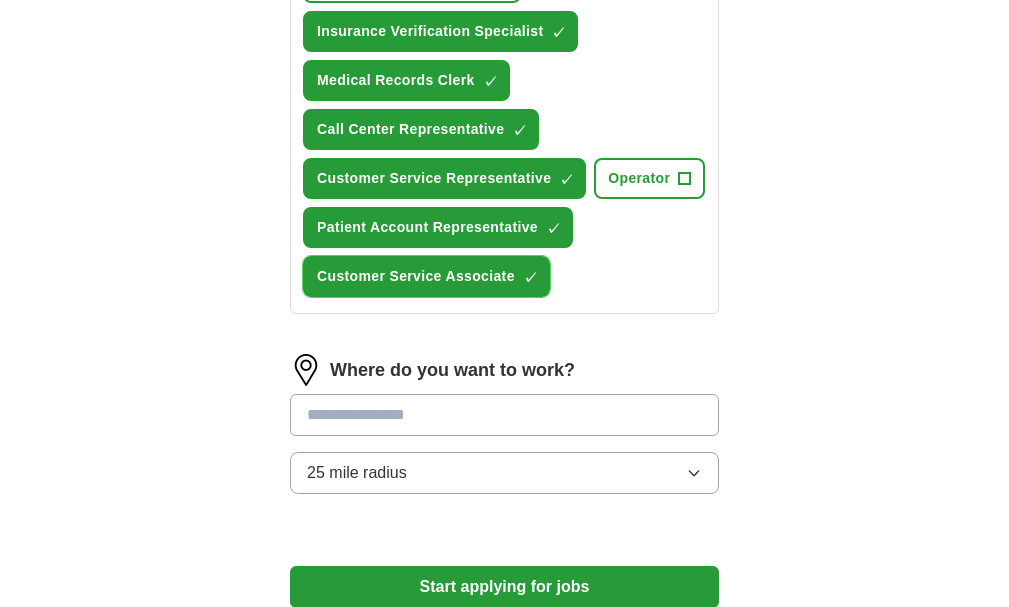 scroll, scrollTop: 900, scrollLeft: 0, axis: vertical 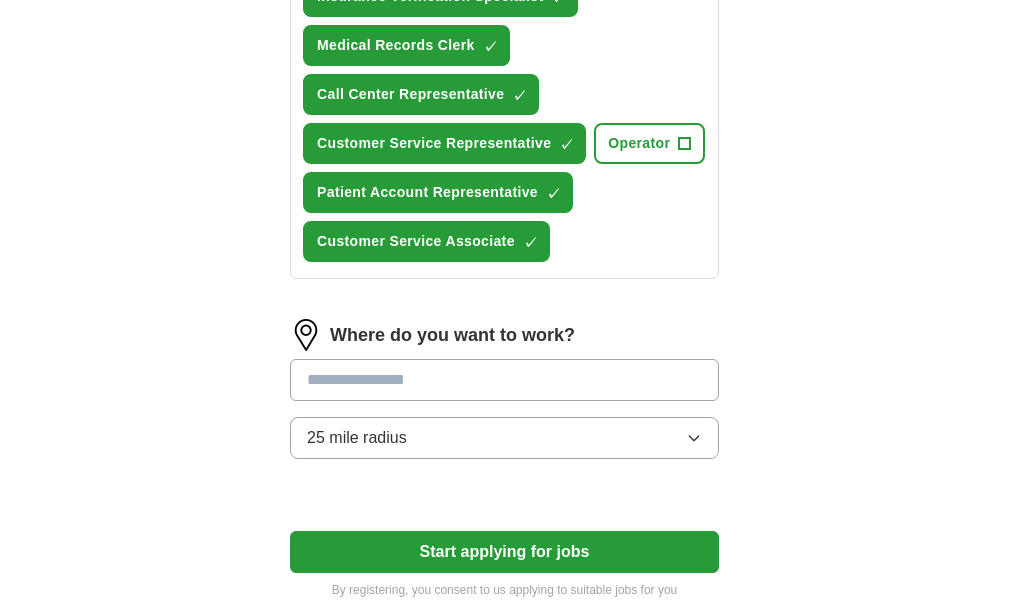 click at bounding box center [504, 380] 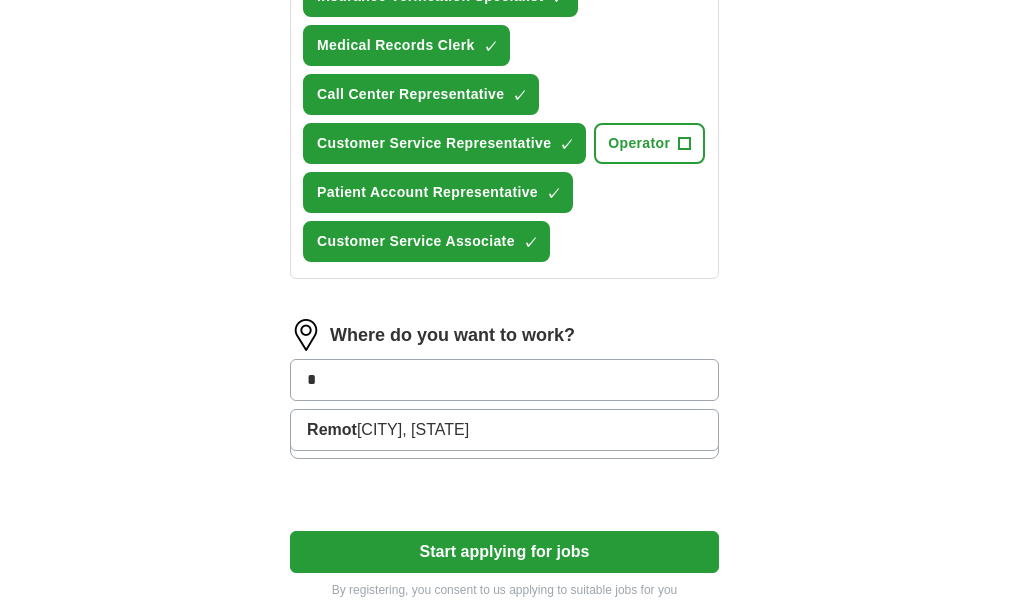 type on "*" 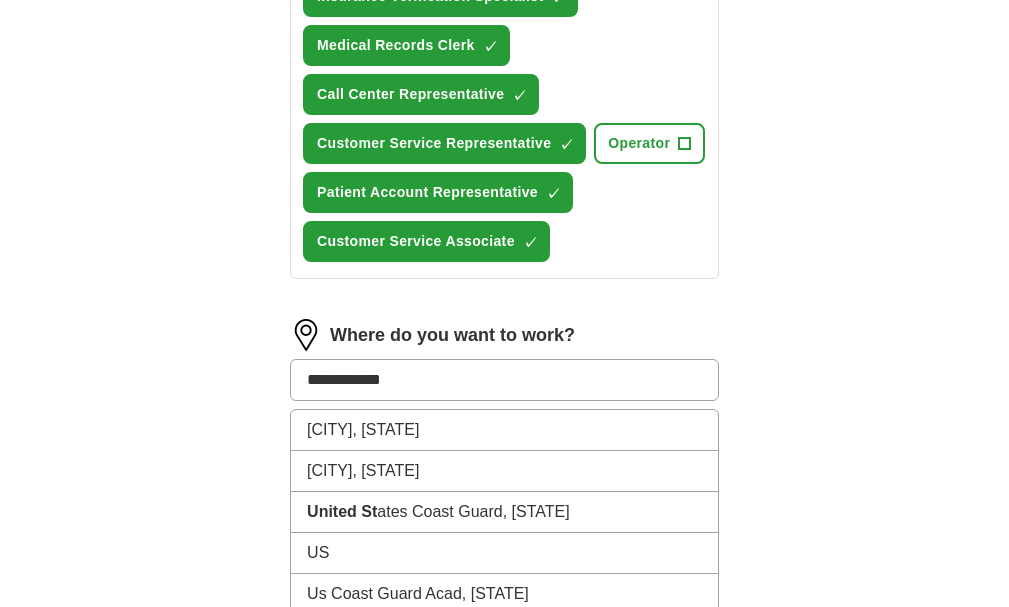 type on "**********" 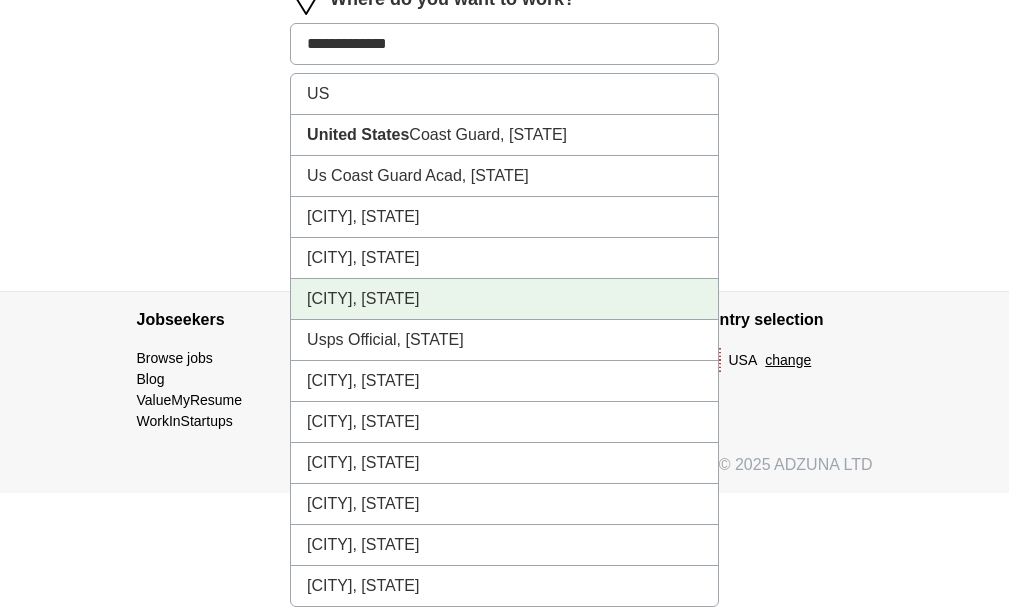 scroll, scrollTop: 1306, scrollLeft: 0, axis: vertical 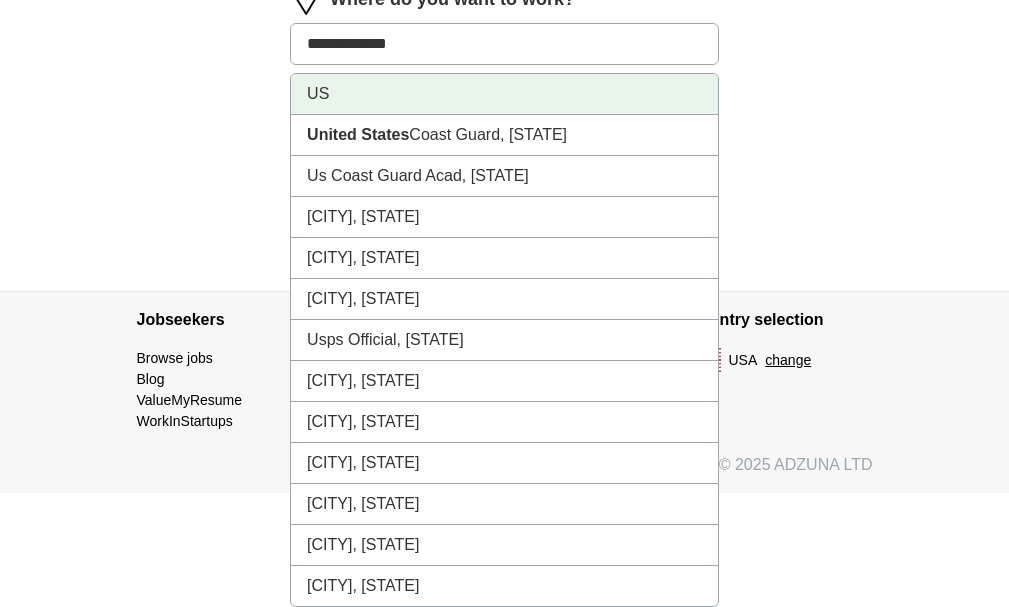 click on "US" at bounding box center [504, 94] 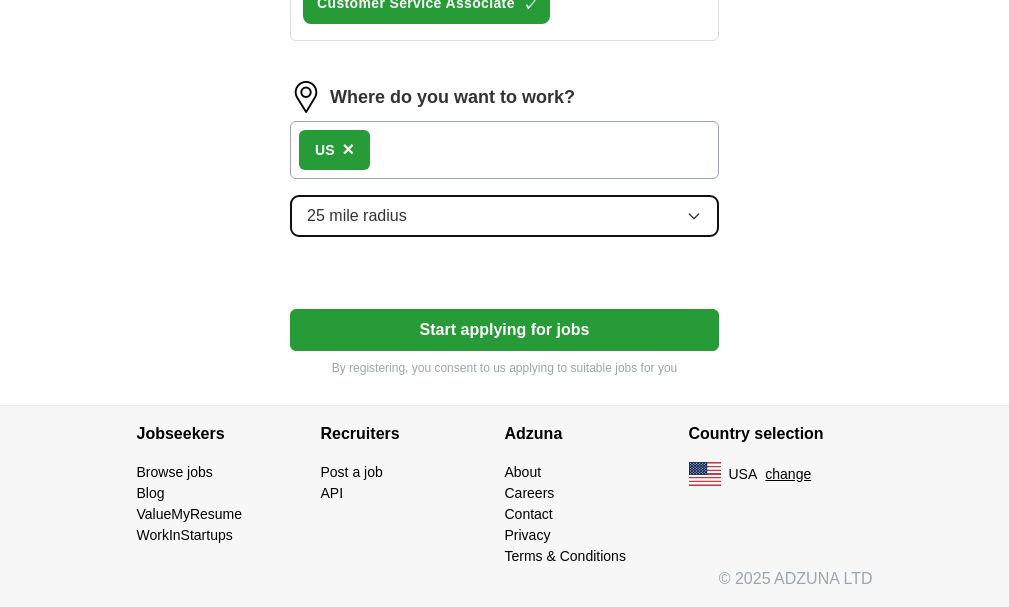 click on "25 mile radius" at bounding box center (504, 216) 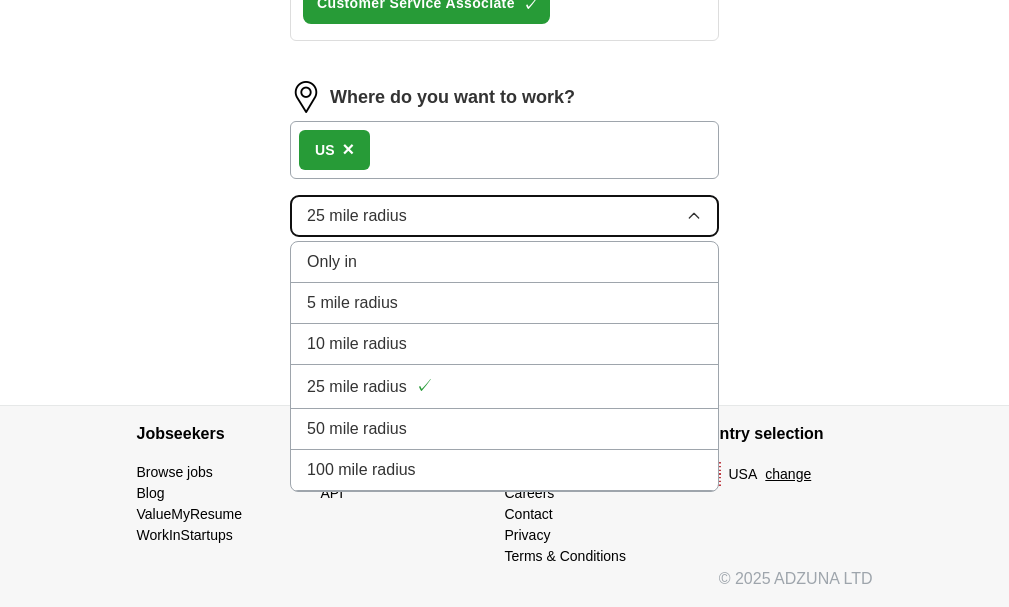 click on "25 mile radius" at bounding box center [504, 216] 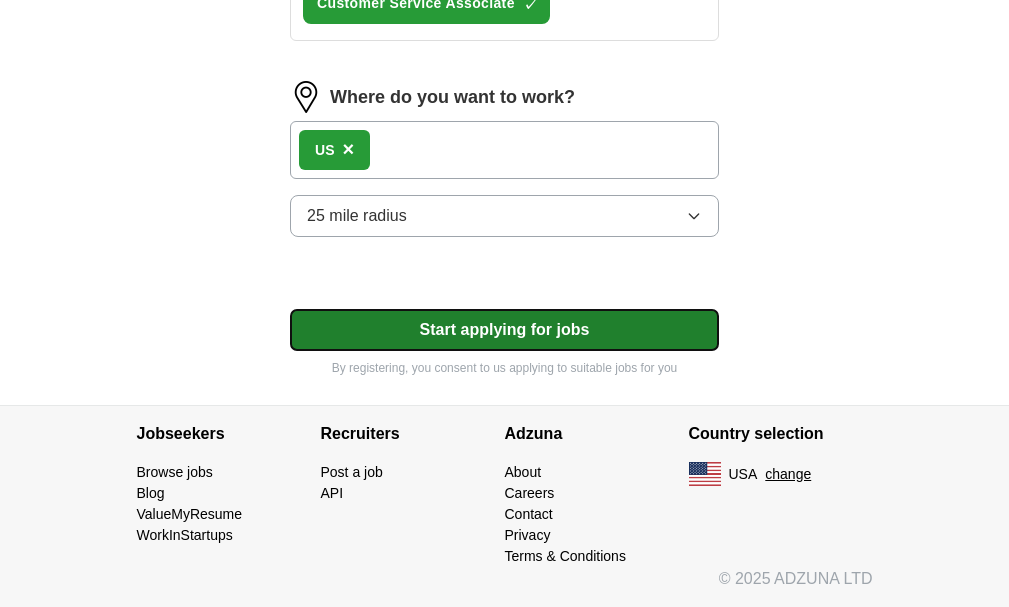 click on "Start applying for jobs" at bounding box center (504, 330) 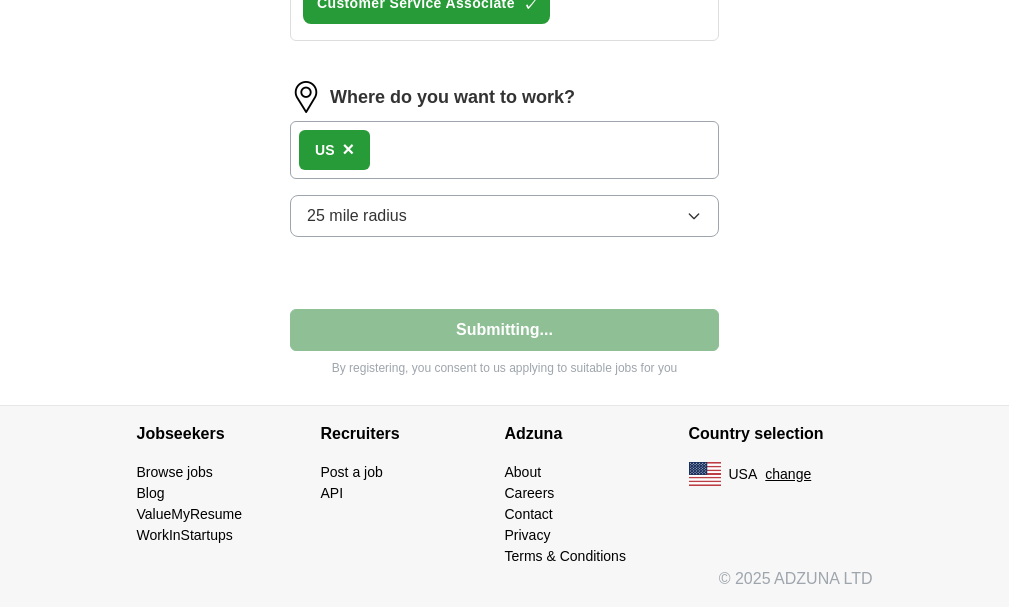 select on "**" 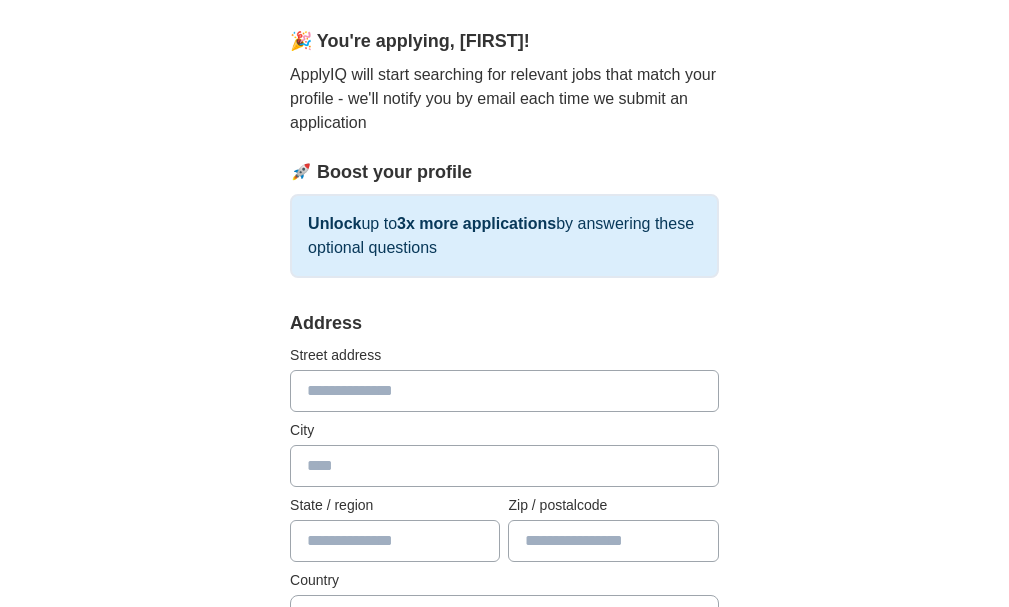 scroll, scrollTop: 200, scrollLeft: 0, axis: vertical 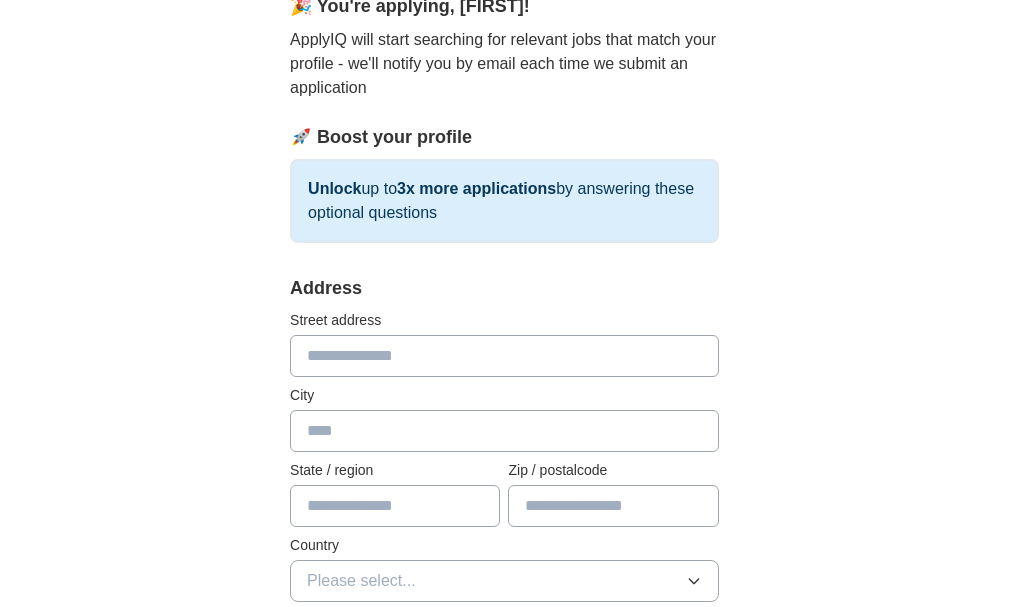 click at bounding box center (504, 356) 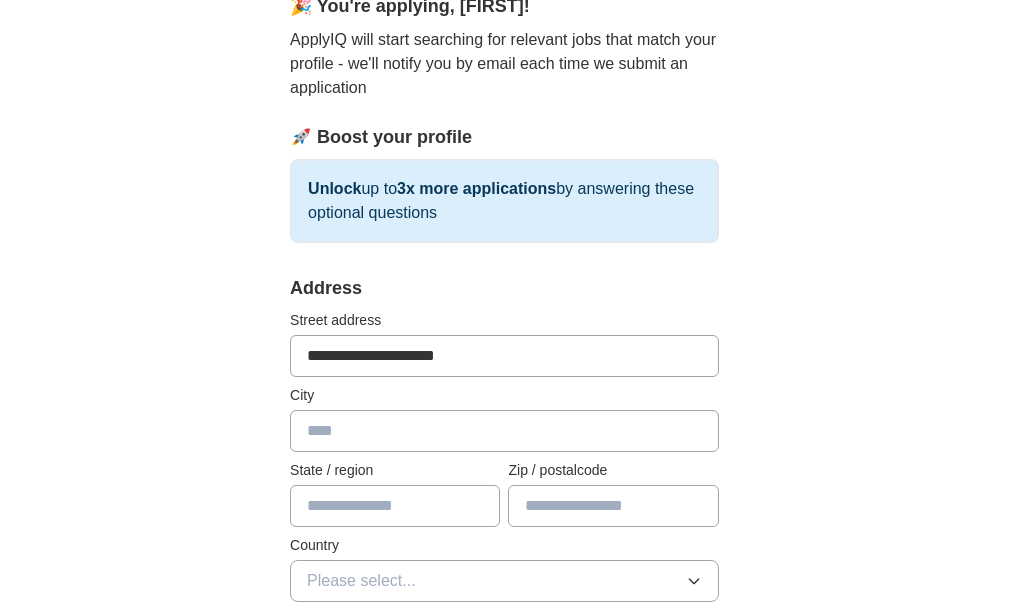 type on "**********" 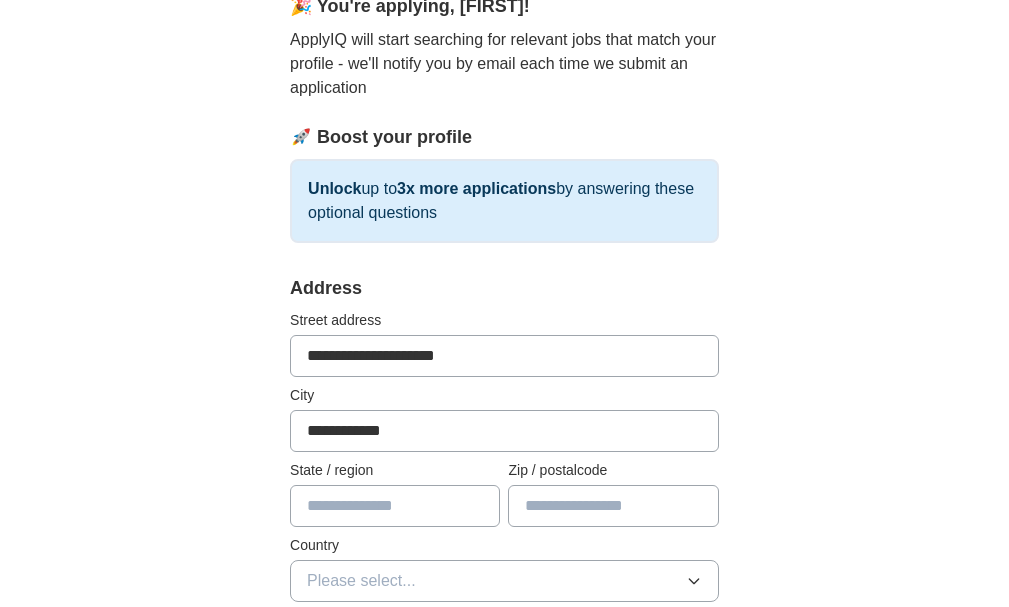 type on "**" 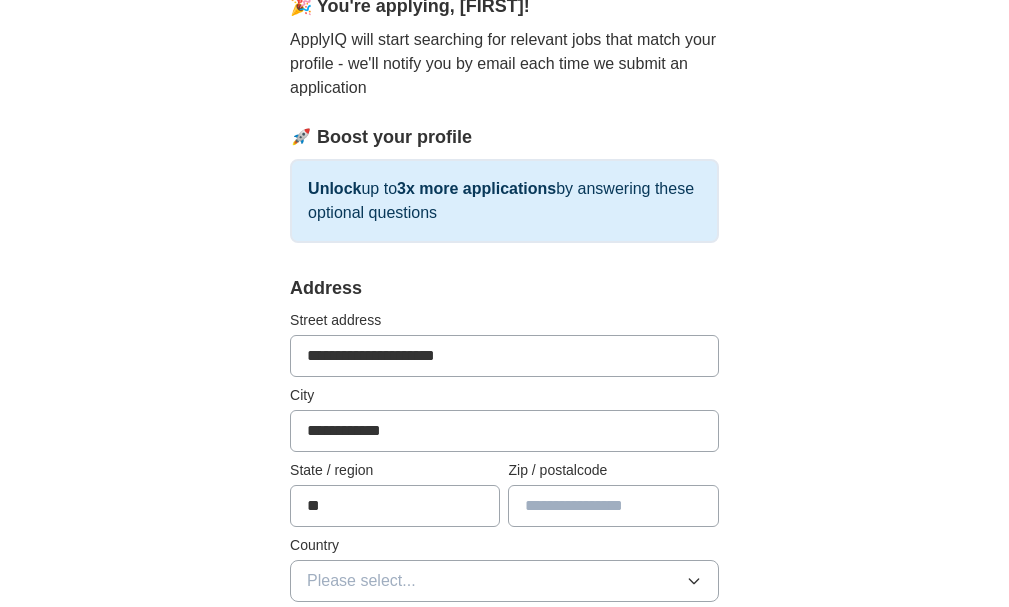 type on "*****" 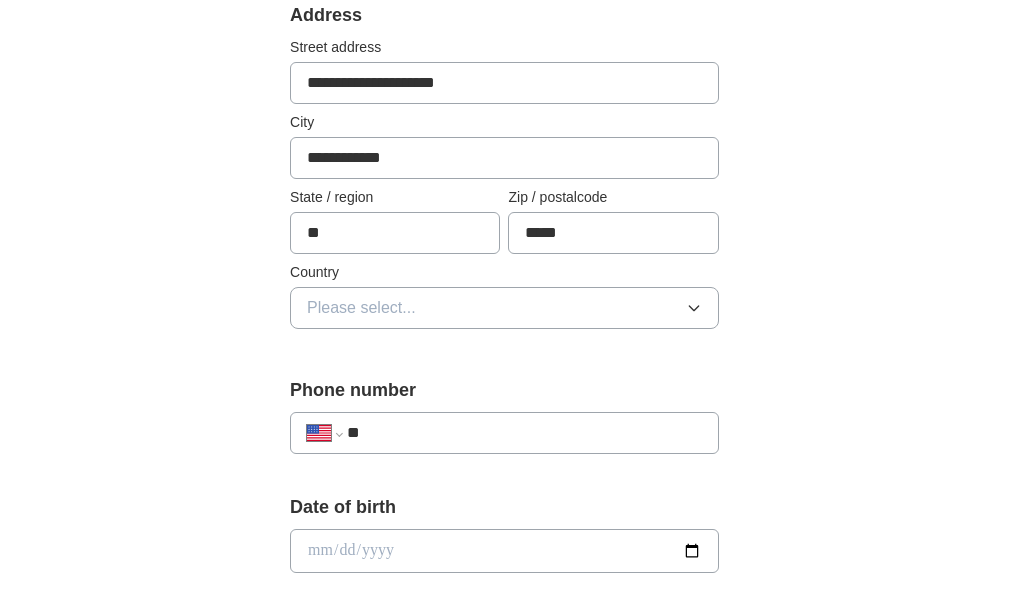 scroll, scrollTop: 500, scrollLeft: 0, axis: vertical 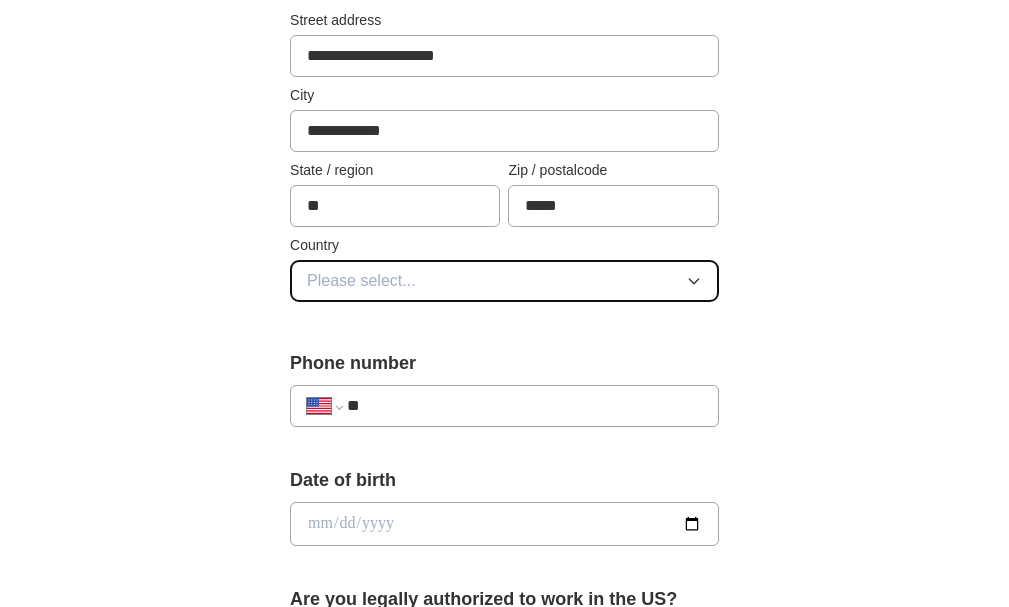 click on "Please select..." at bounding box center [361, 281] 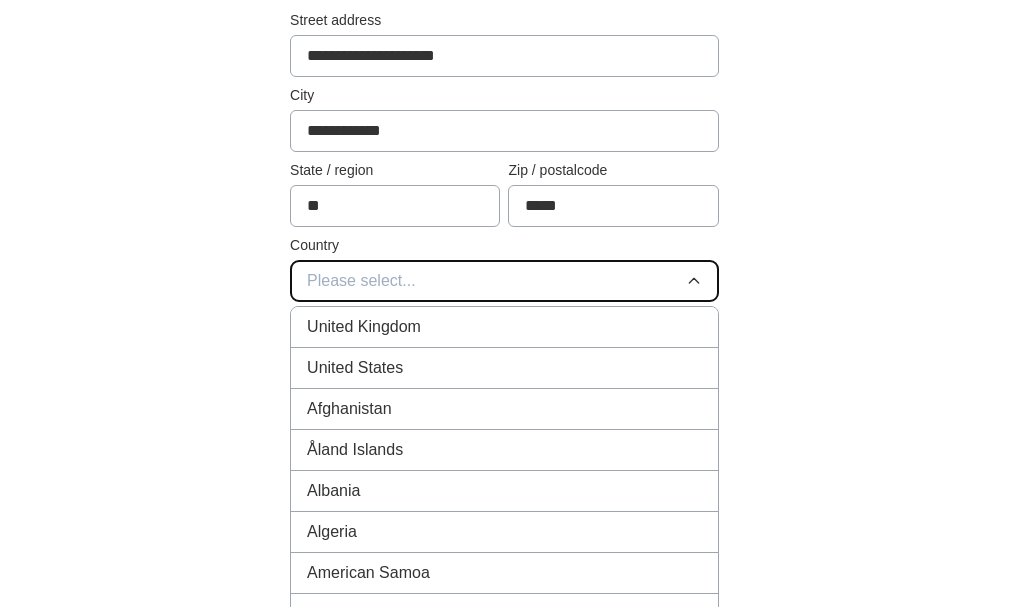 type 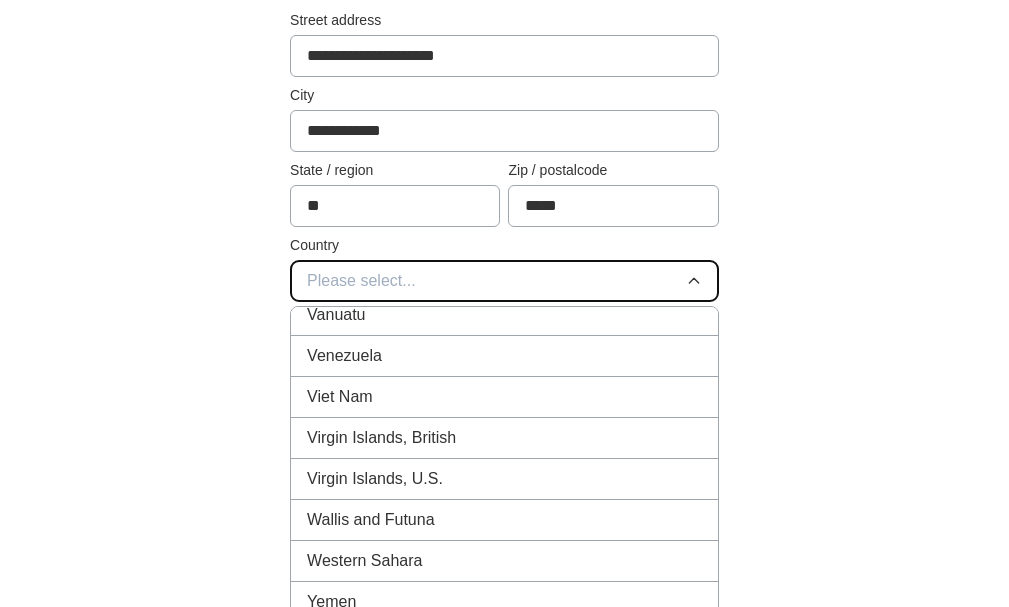 scroll, scrollTop: 9454, scrollLeft: 0, axis: vertical 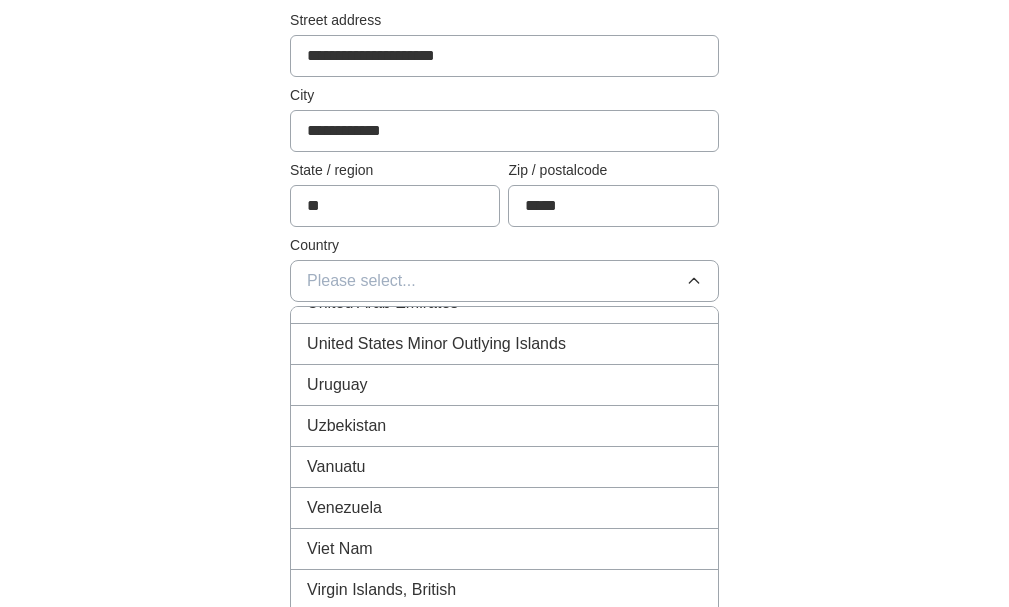 click on "**********" at bounding box center (505, 524) 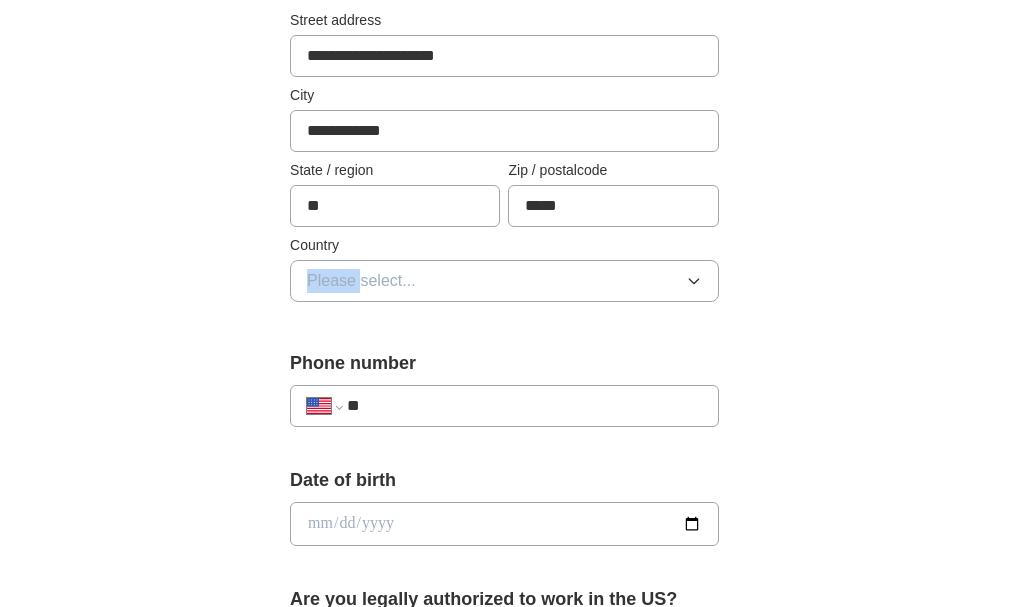 click on "**********" at bounding box center (505, 524) 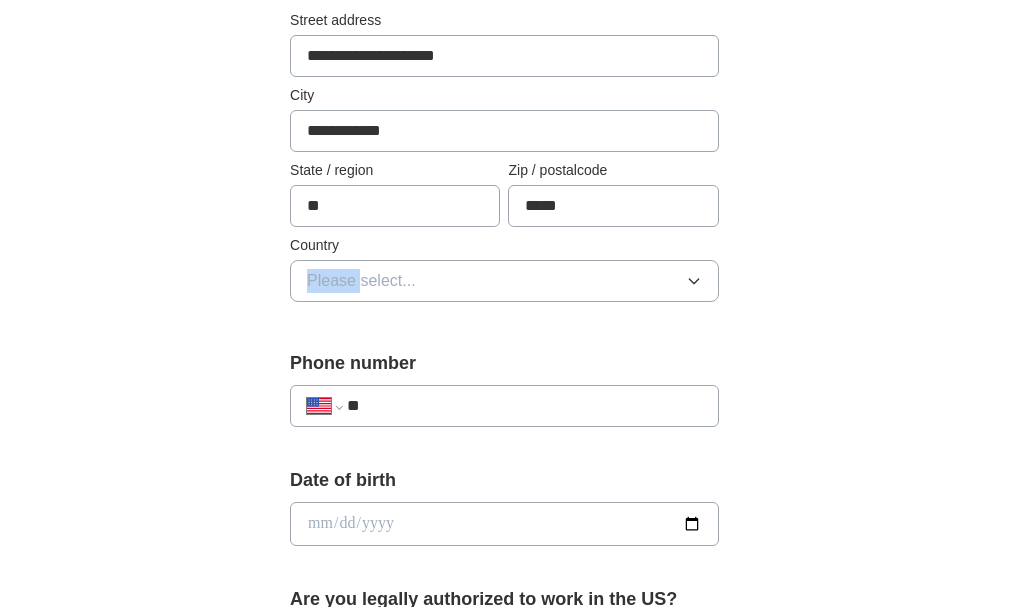 click on "**********" at bounding box center (505, 524) 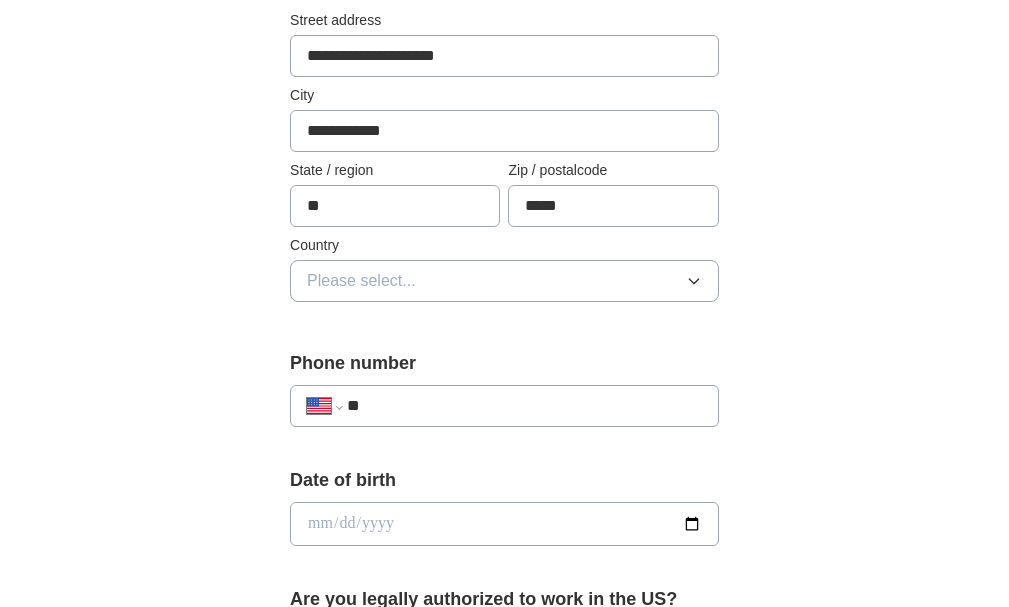 drag, startPoint x: 849, startPoint y: 381, endPoint x: 836, endPoint y: 378, distance: 13.341664 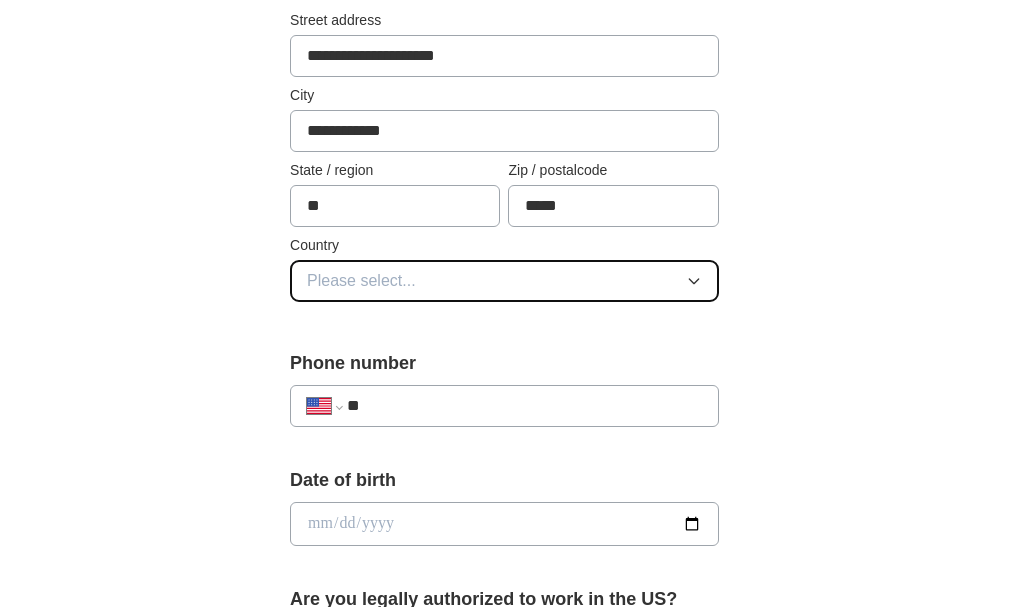 drag, startPoint x: 836, startPoint y: 378, endPoint x: 392, endPoint y: 279, distance: 454.9033 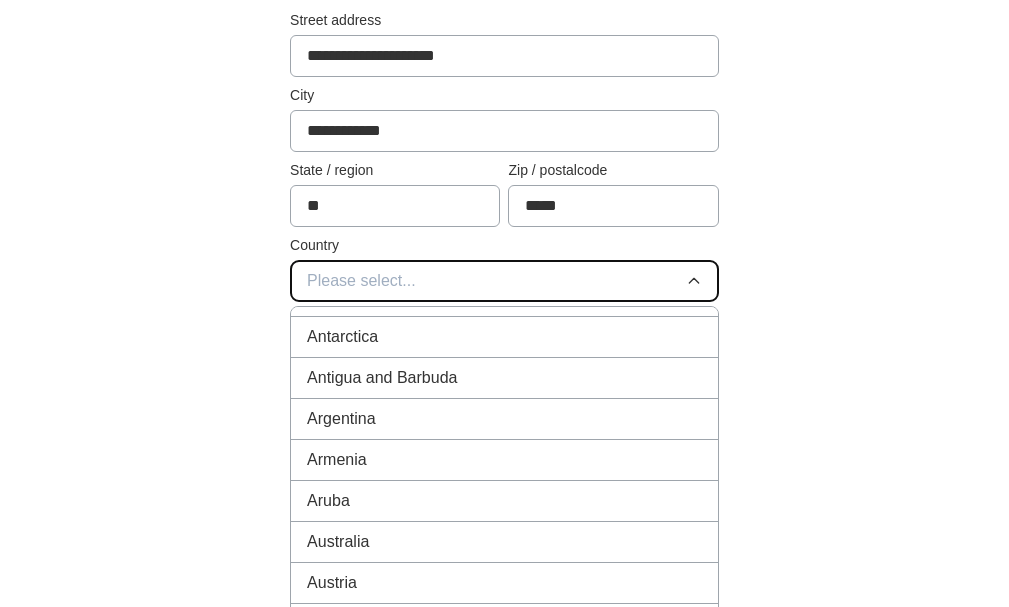 scroll, scrollTop: 0, scrollLeft: 0, axis: both 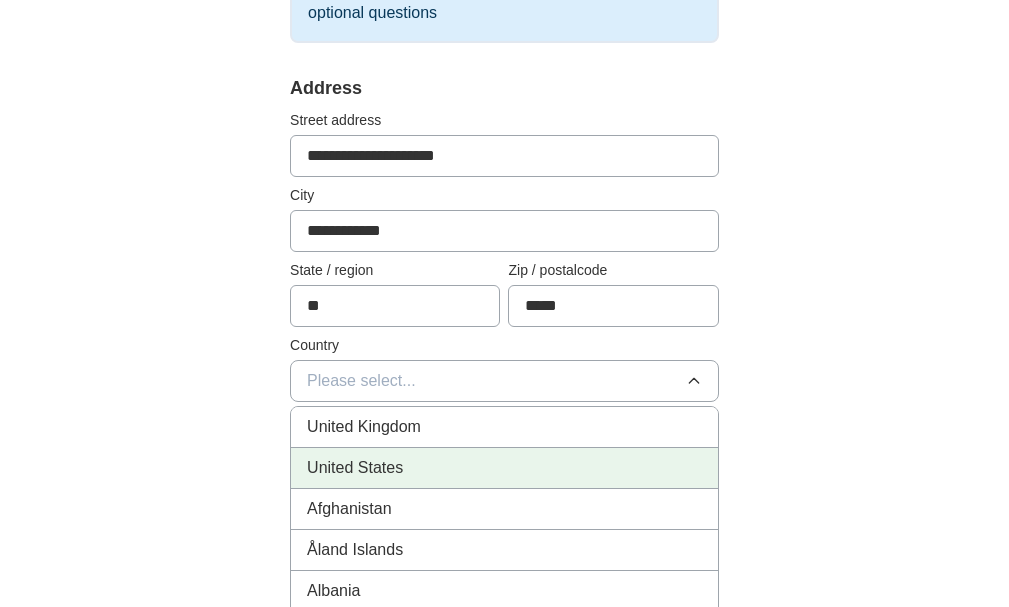 click on "United States" at bounding box center [355, 468] 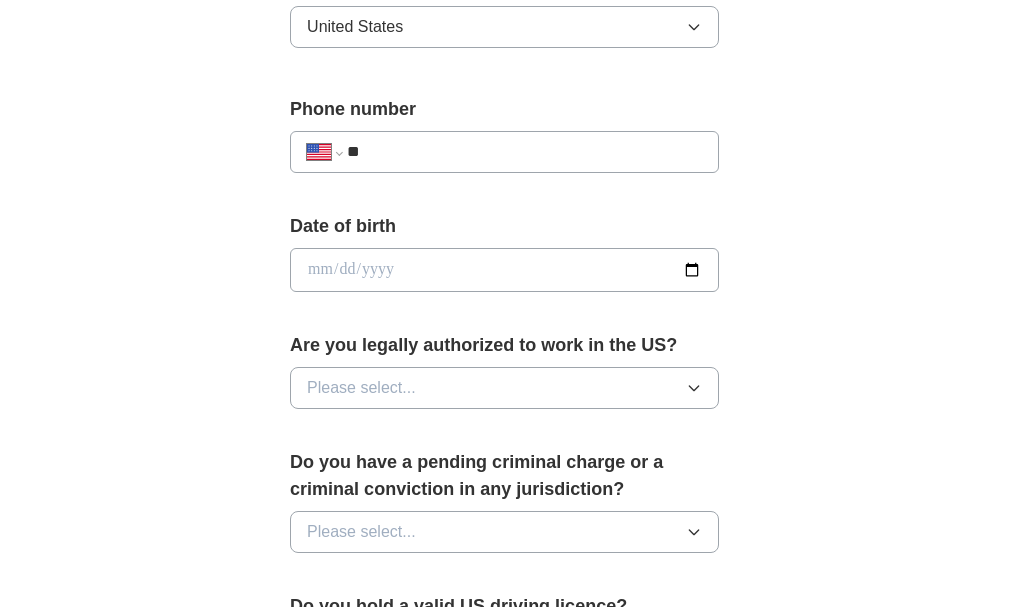scroll, scrollTop: 800, scrollLeft: 0, axis: vertical 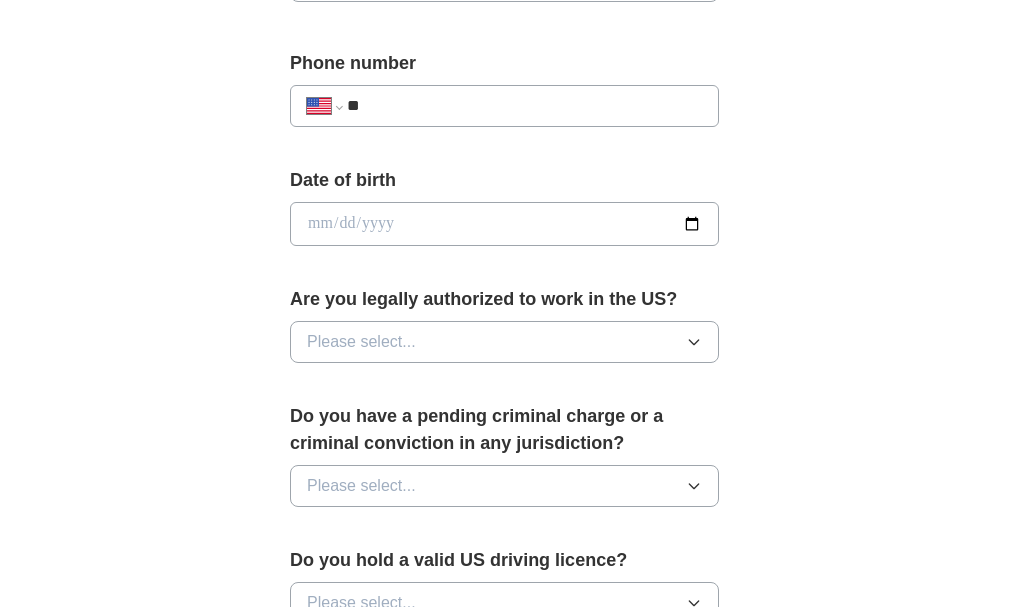 click on "**" at bounding box center (524, 106) 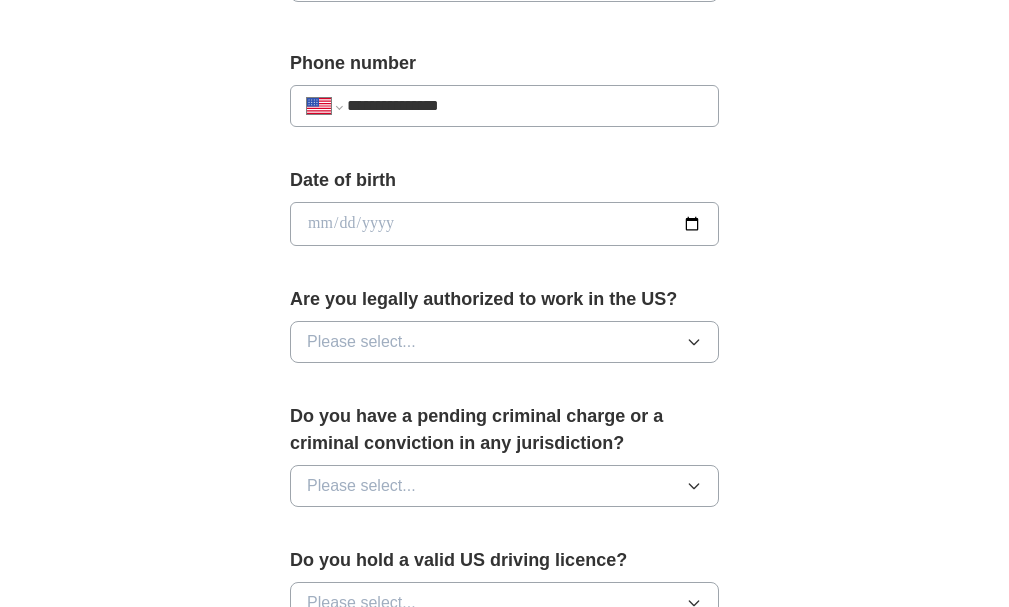 type on "**********" 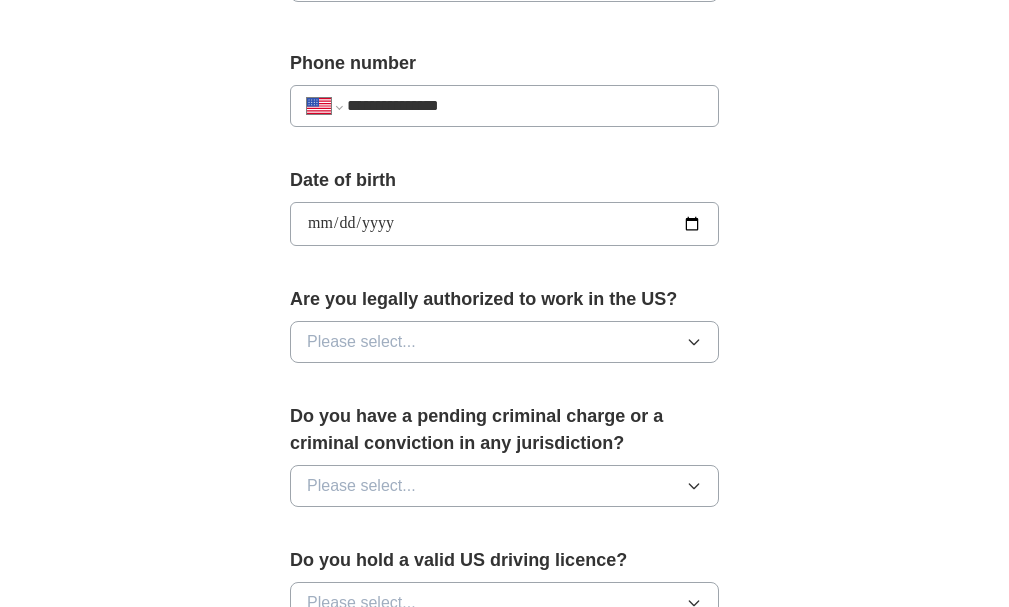 type on "**********" 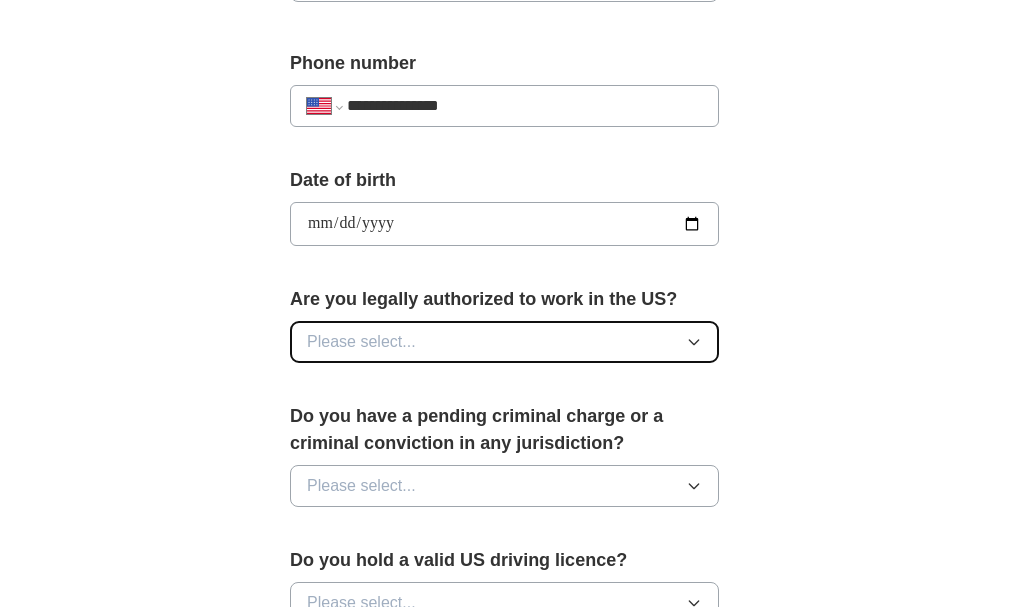 click on "Please select..." at bounding box center [361, 342] 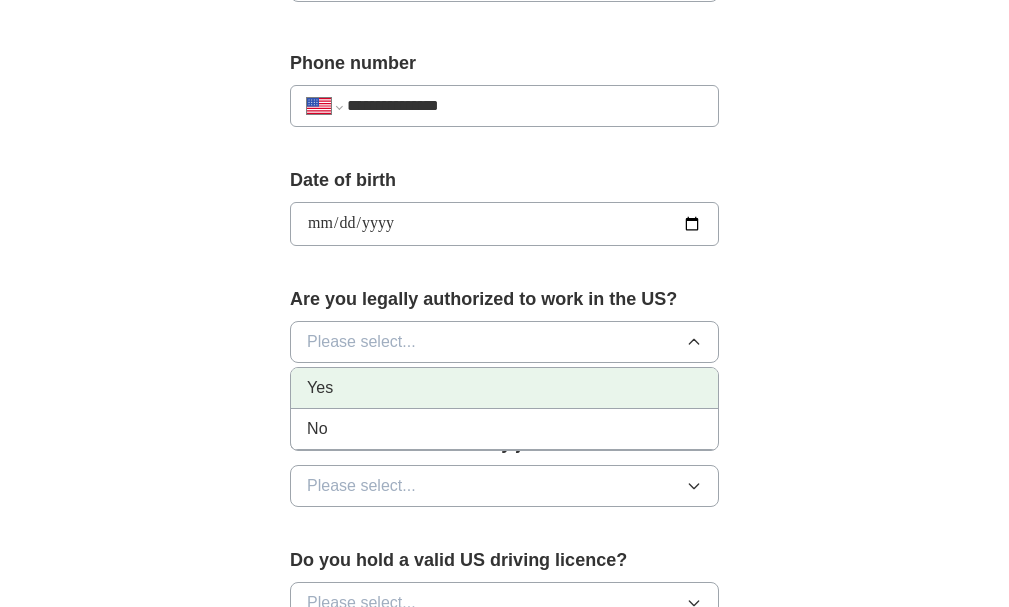 click on "Yes" at bounding box center [504, 388] 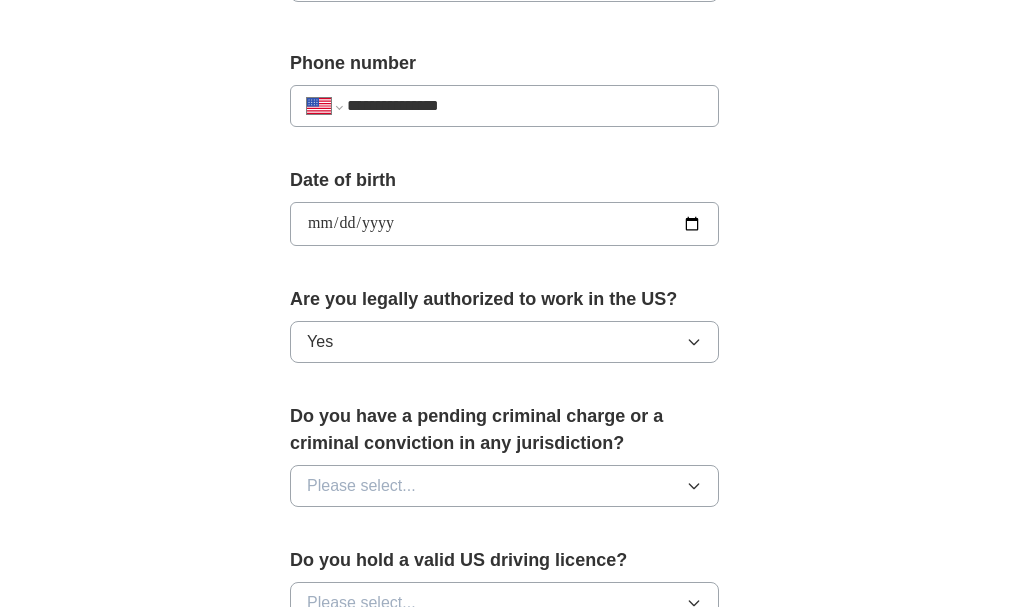 scroll, scrollTop: 900, scrollLeft: 0, axis: vertical 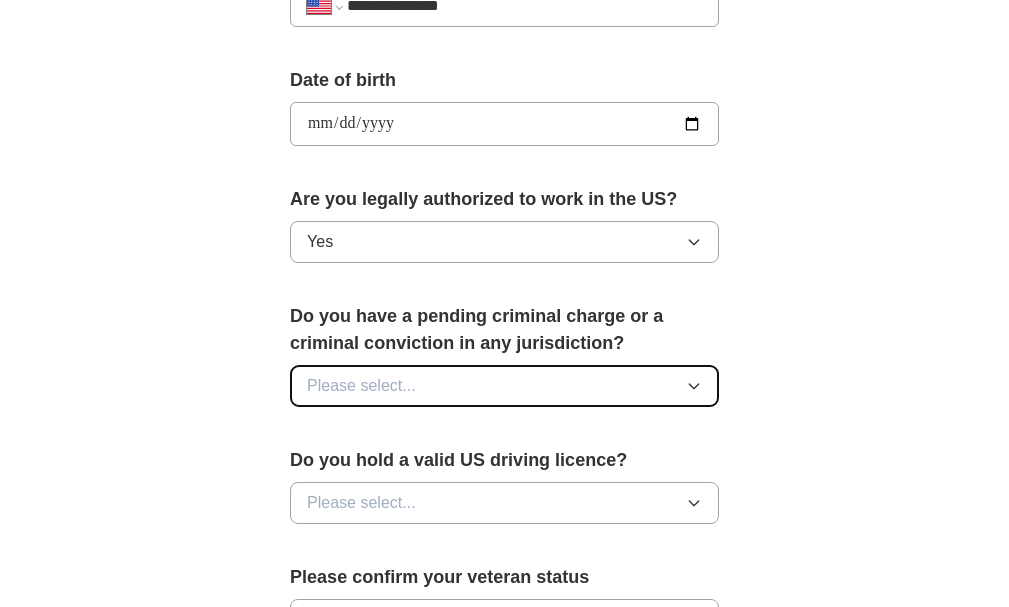 click on "Please select..." at bounding box center [504, 386] 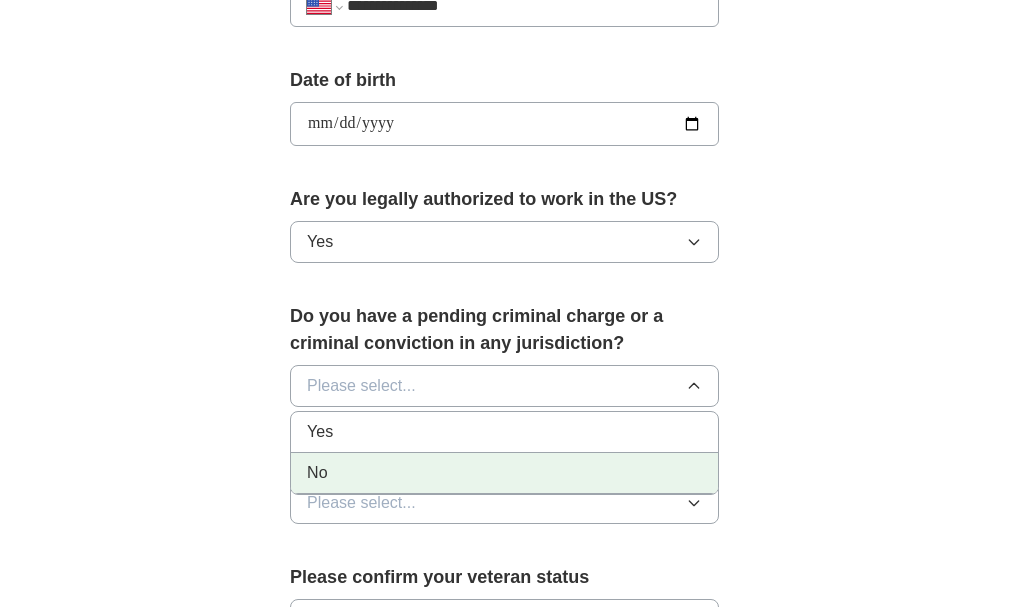 click on "No" at bounding box center [504, 473] 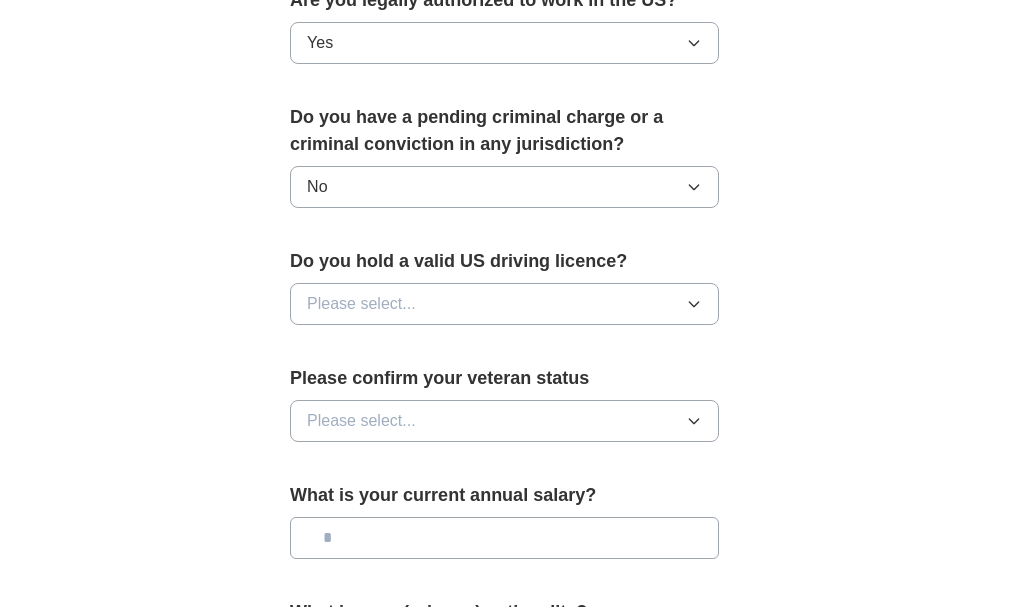scroll, scrollTop: 1100, scrollLeft: 0, axis: vertical 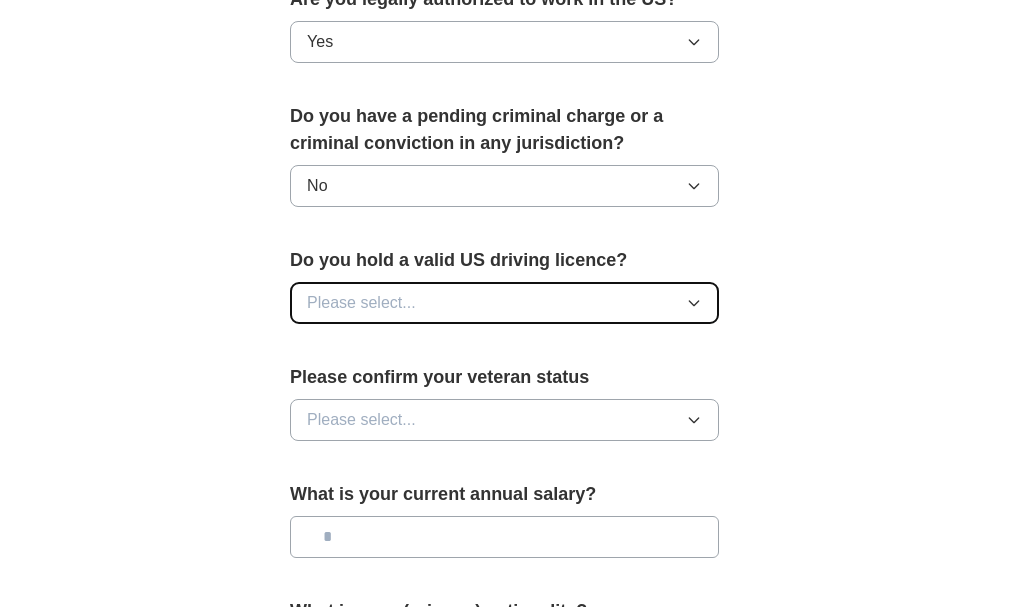 click on "Please select..." at bounding box center [361, 303] 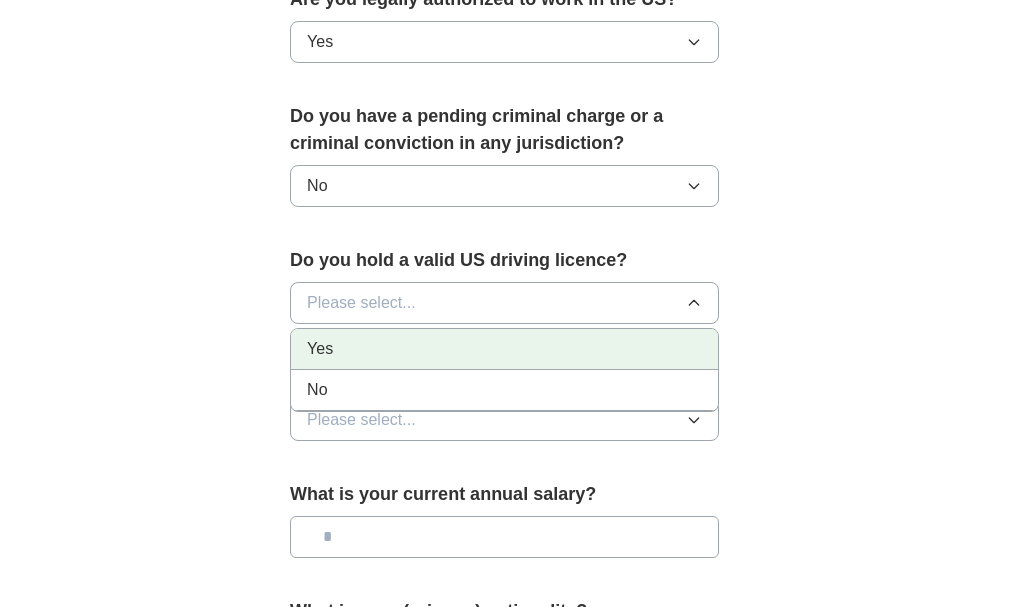 click on "Yes" at bounding box center (504, 349) 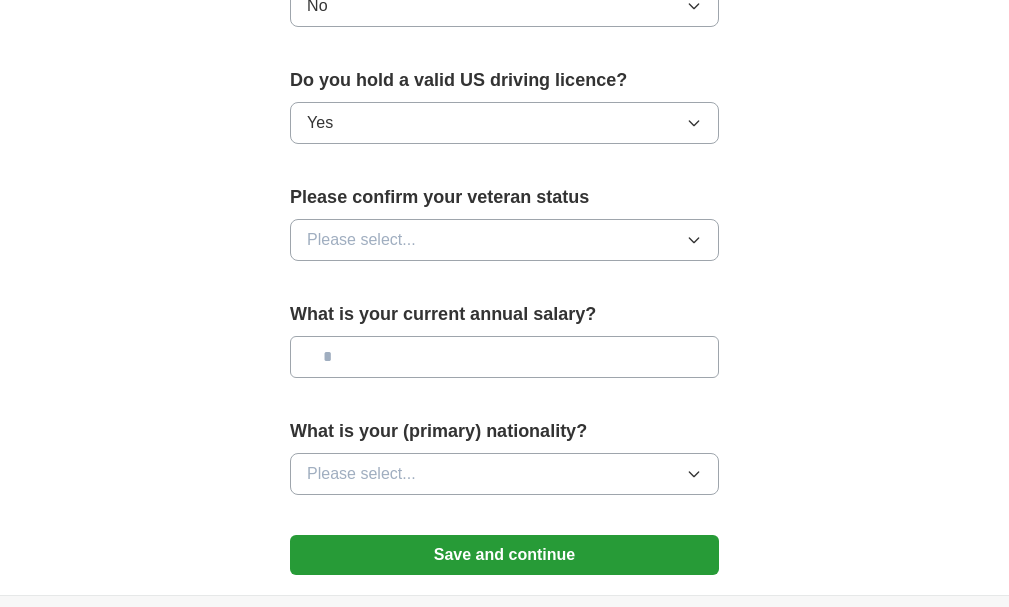 scroll, scrollTop: 1300, scrollLeft: 0, axis: vertical 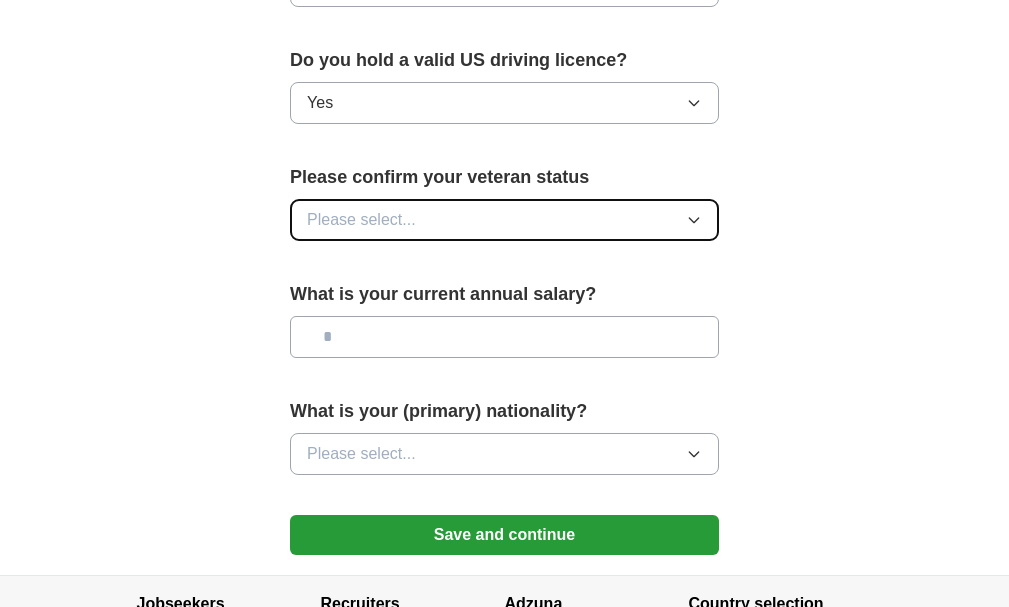 click on "Please select..." at bounding box center (361, 220) 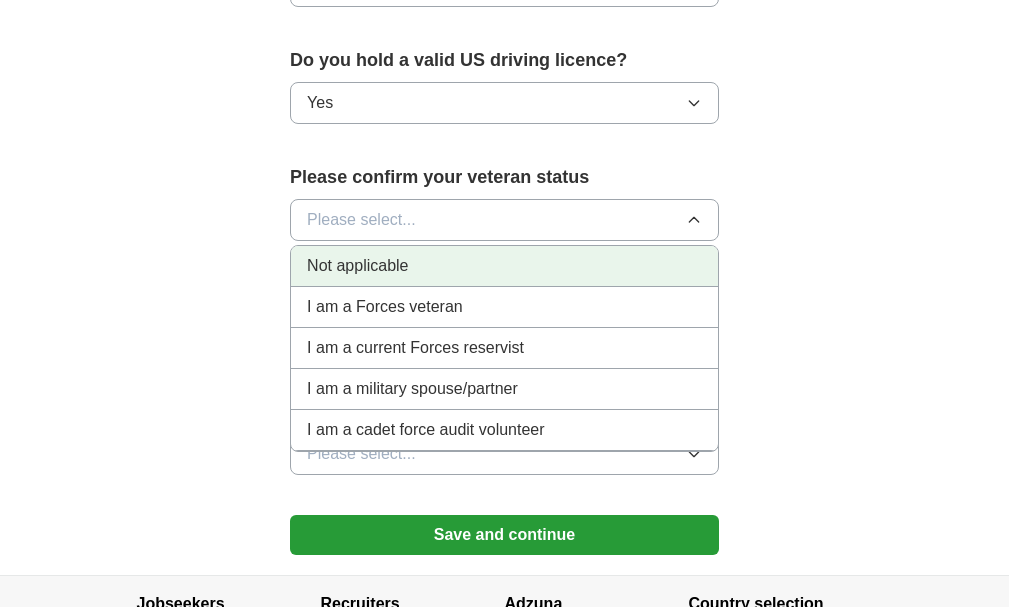click on "Not applicable" at bounding box center [357, 266] 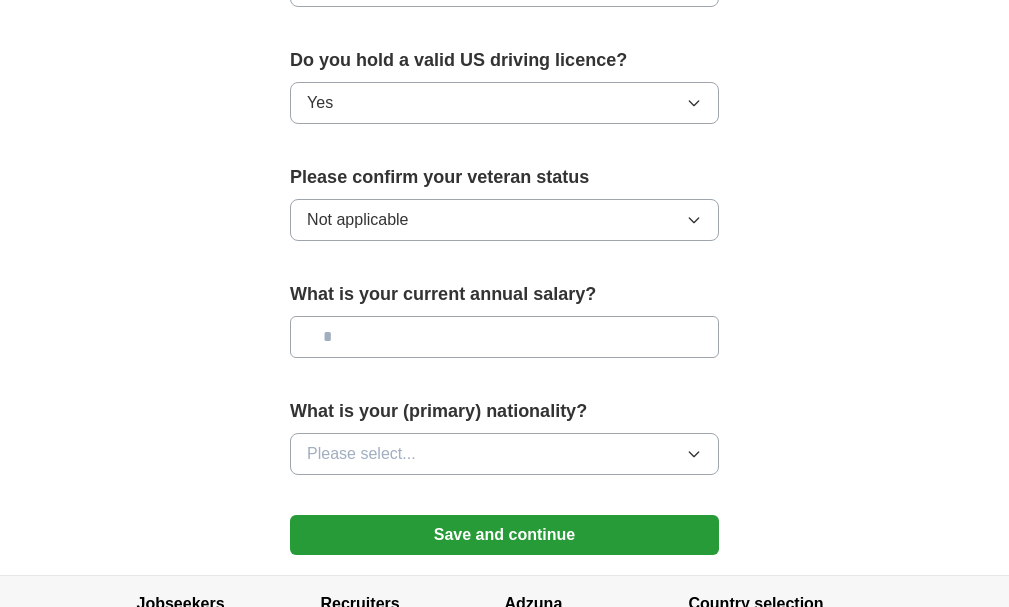 click at bounding box center (504, 337) 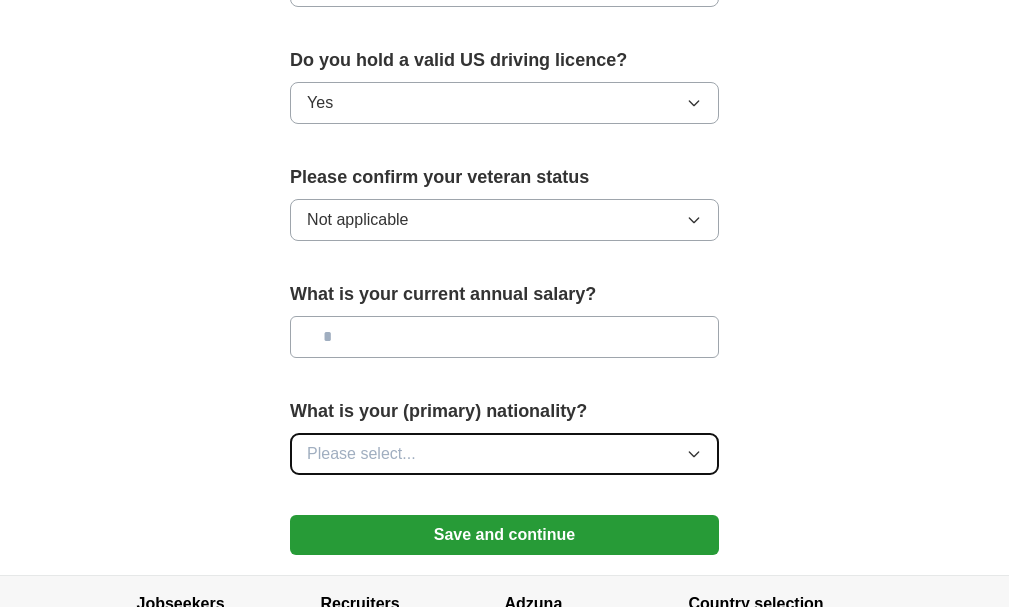 click on "Please select..." at bounding box center [361, 454] 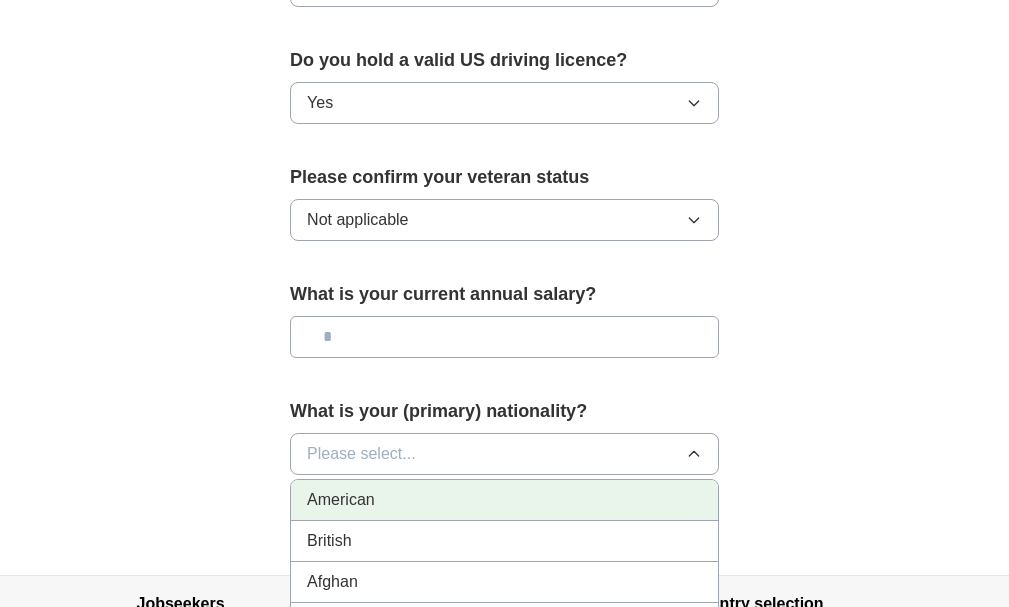 click on "American" at bounding box center [504, 500] 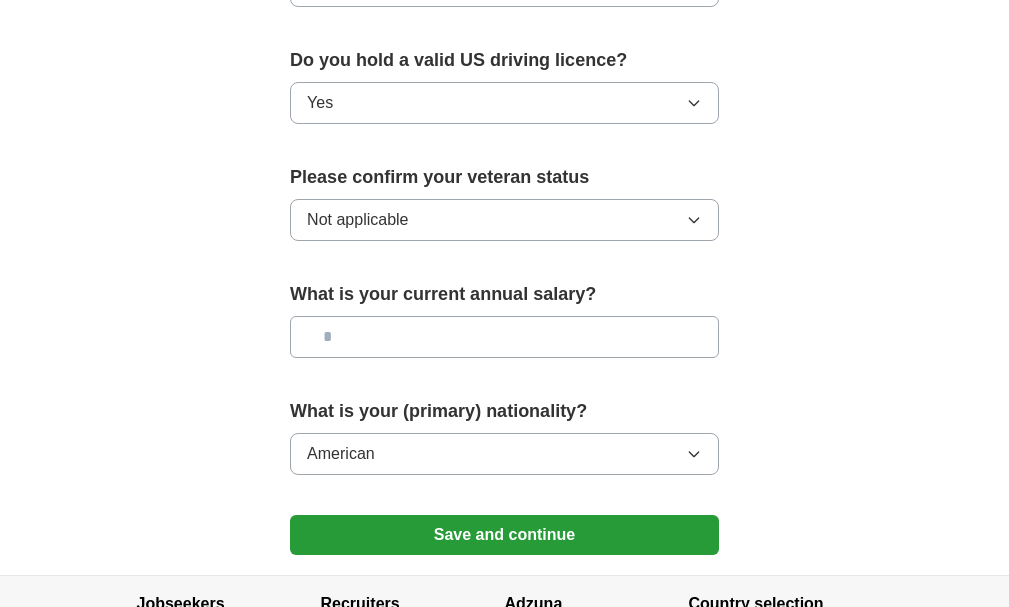 click on "What is your current annual salary?" at bounding box center (504, 327) 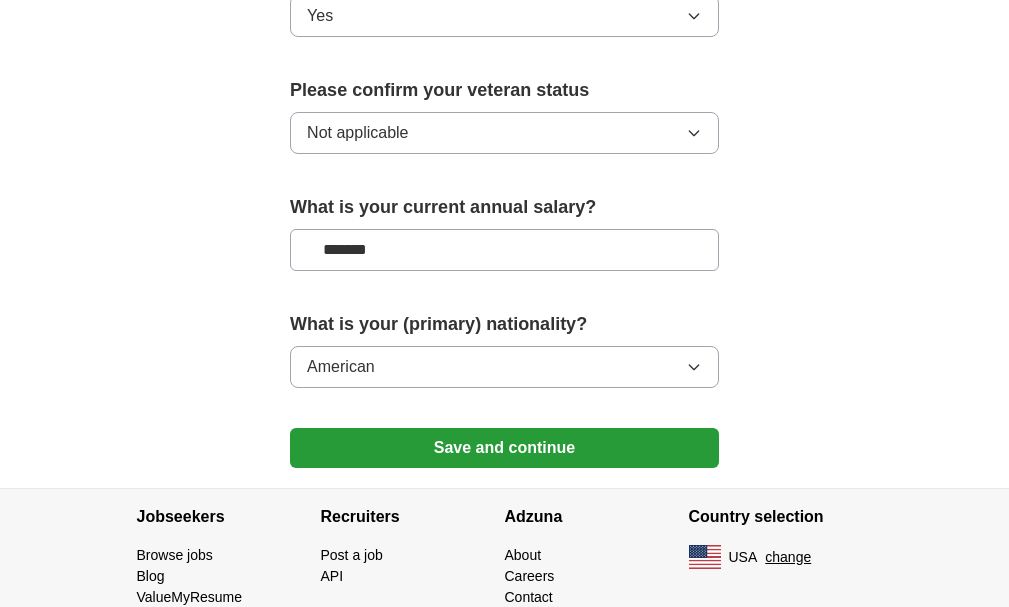 scroll, scrollTop: 1497, scrollLeft: 0, axis: vertical 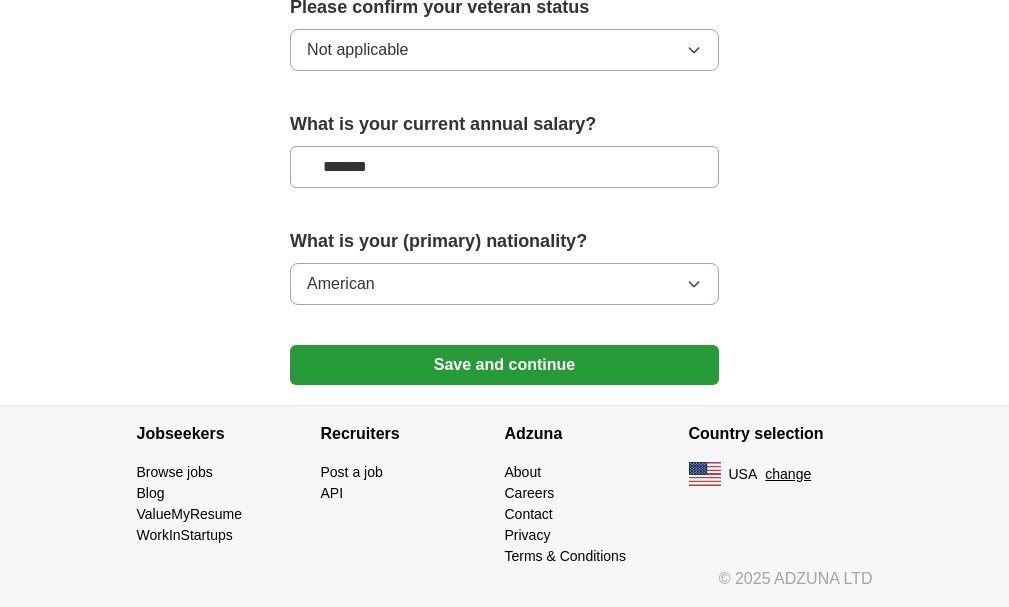 type on "*******" 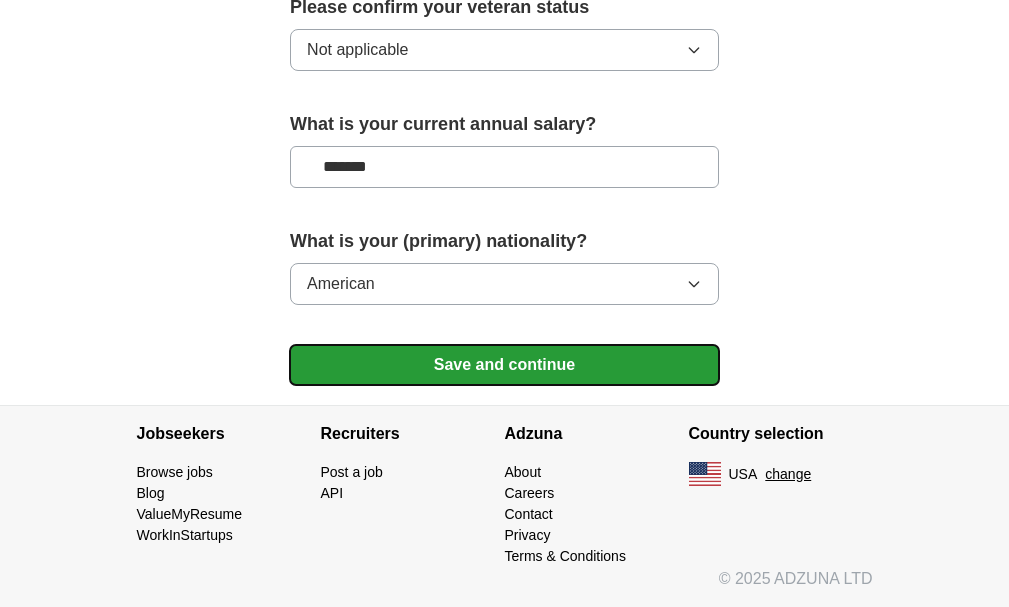 click on "Save and continue" at bounding box center [504, 365] 